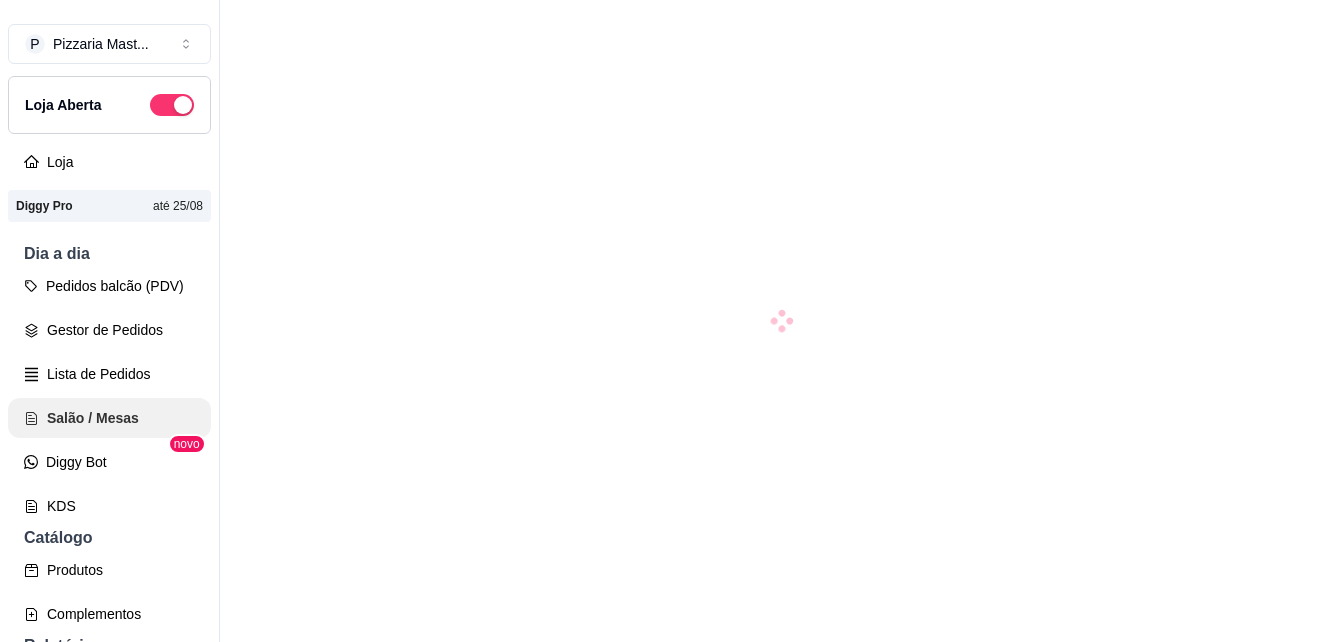 scroll, scrollTop: 0, scrollLeft: 0, axis: both 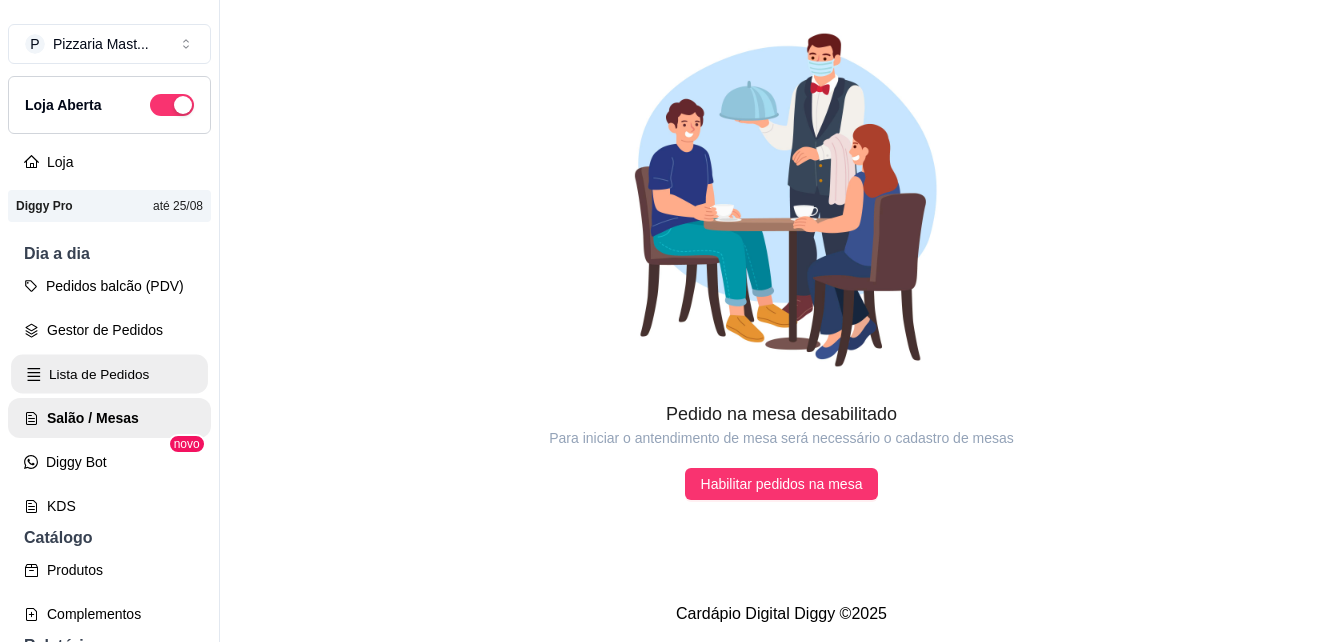 click on "Lista de Pedidos" at bounding box center (109, 374) 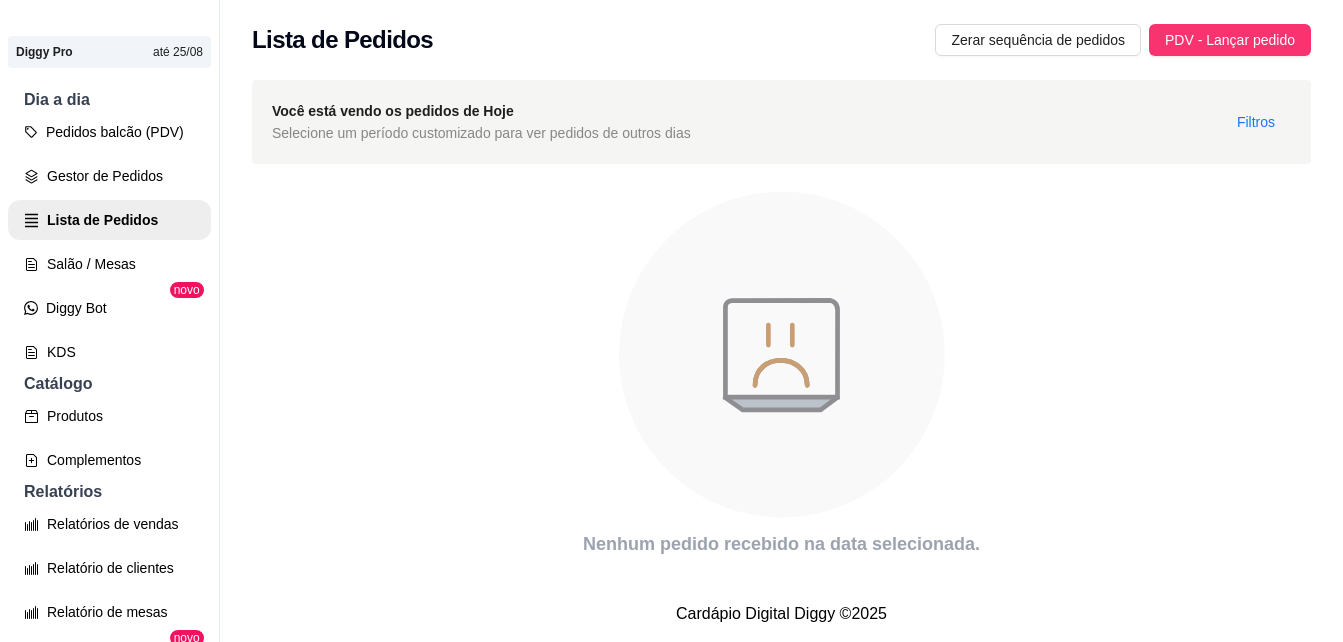 scroll, scrollTop: 172, scrollLeft: 0, axis: vertical 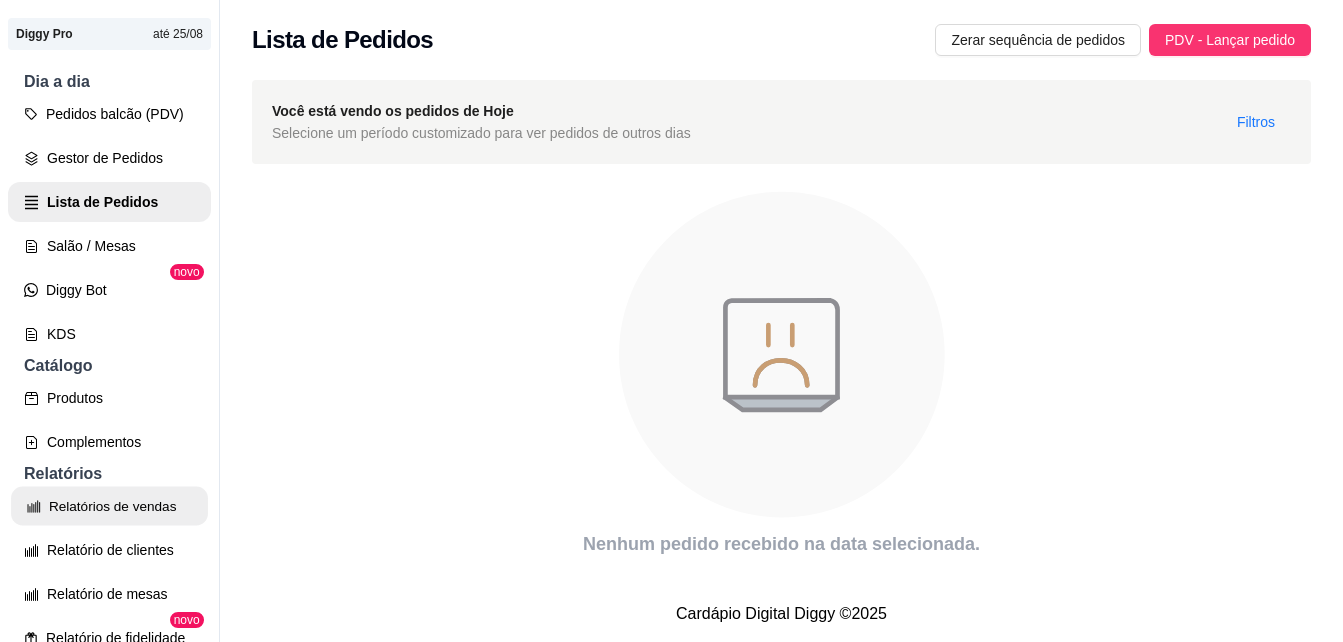 click on "Relatórios de vendas" at bounding box center (109, 506) 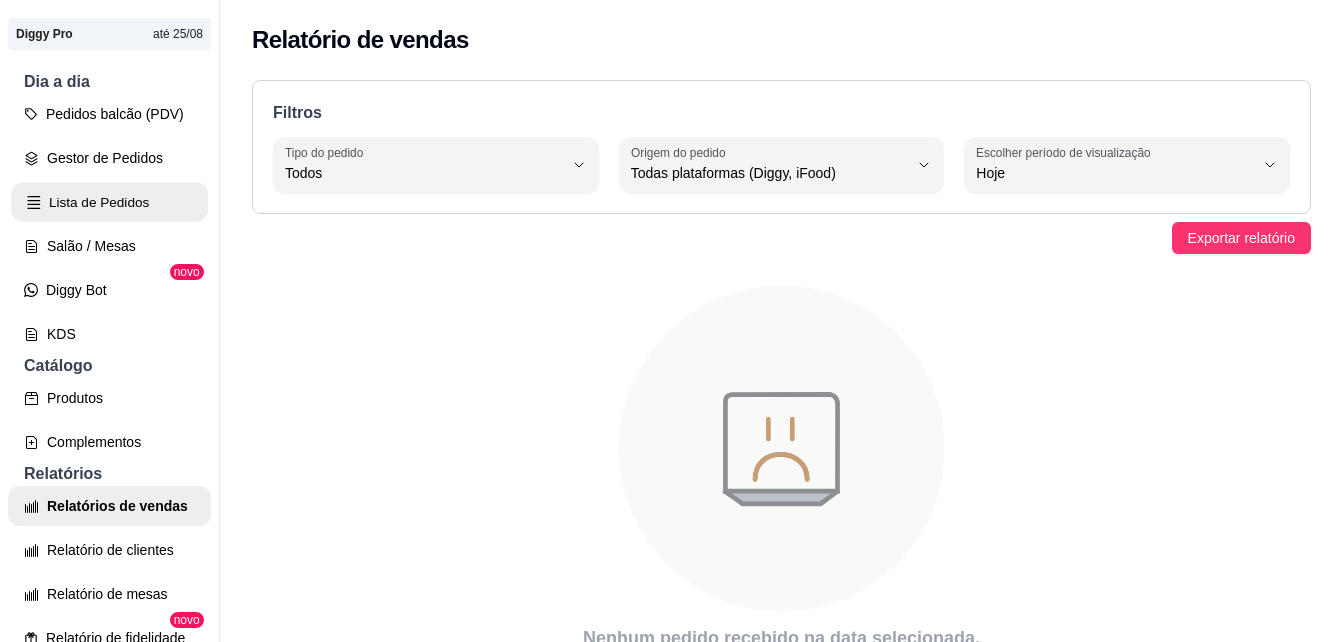 click on "Lista de Pedidos" at bounding box center (109, 202) 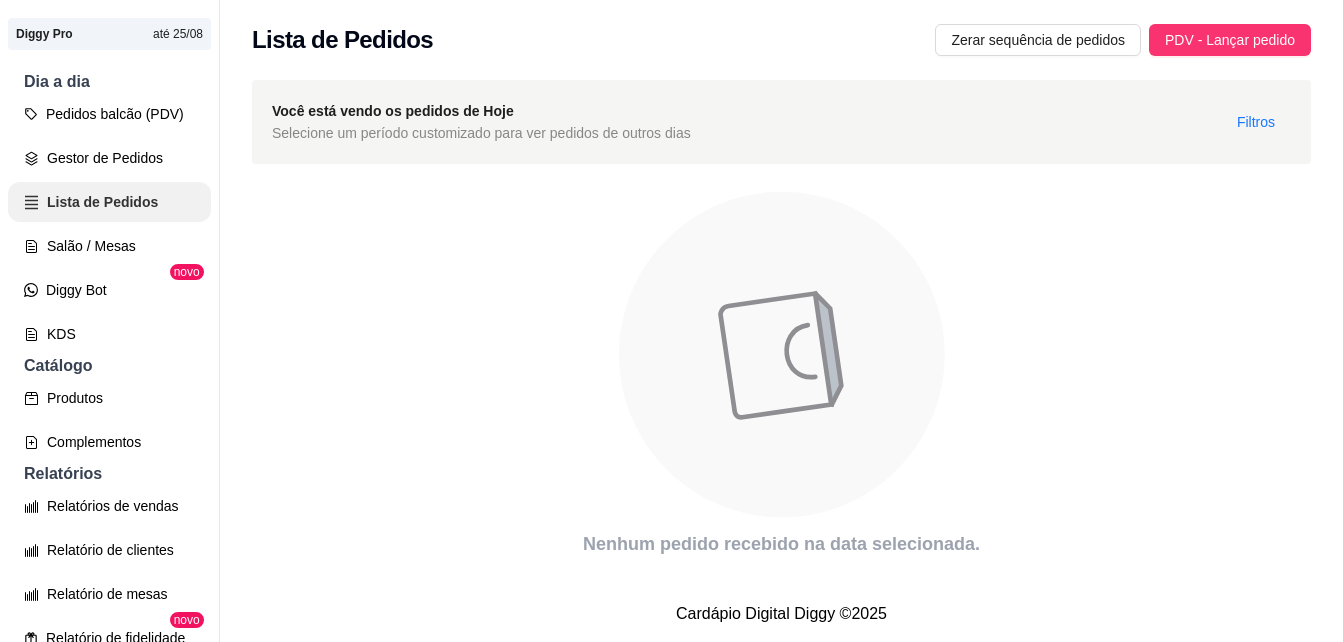 click on "Lista de Pedidos" at bounding box center (109, 202) 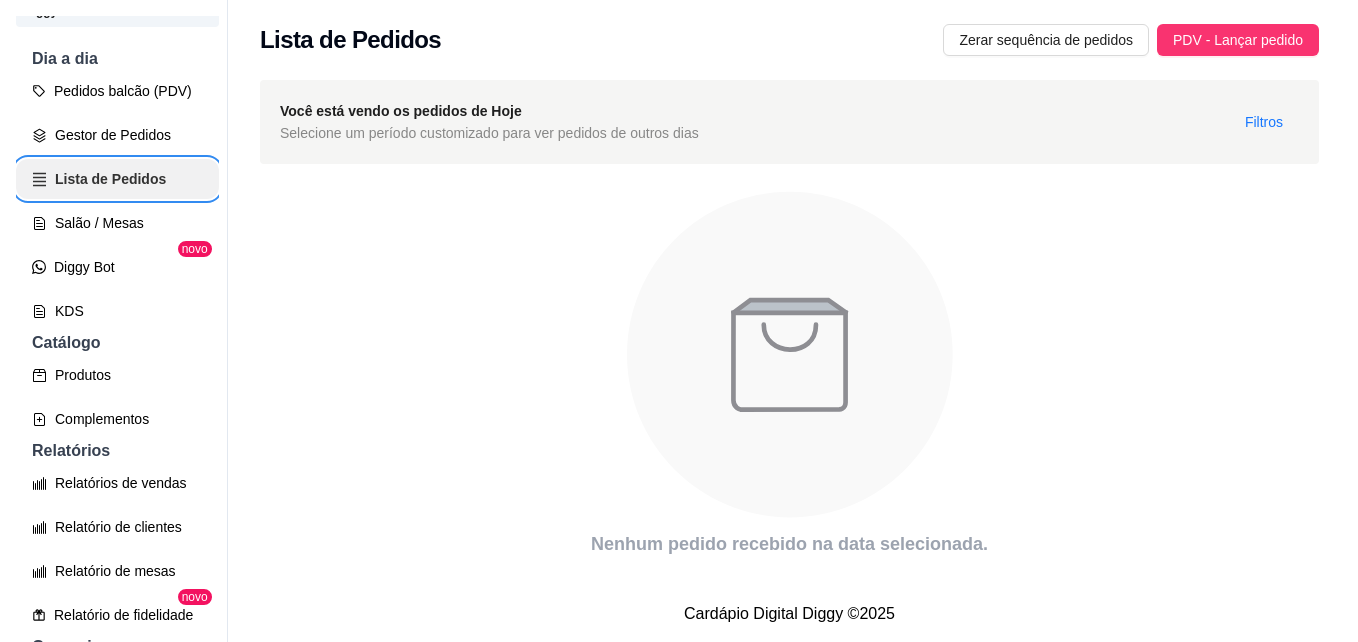 scroll, scrollTop: 177, scrollLeft: 0, axis: vertical 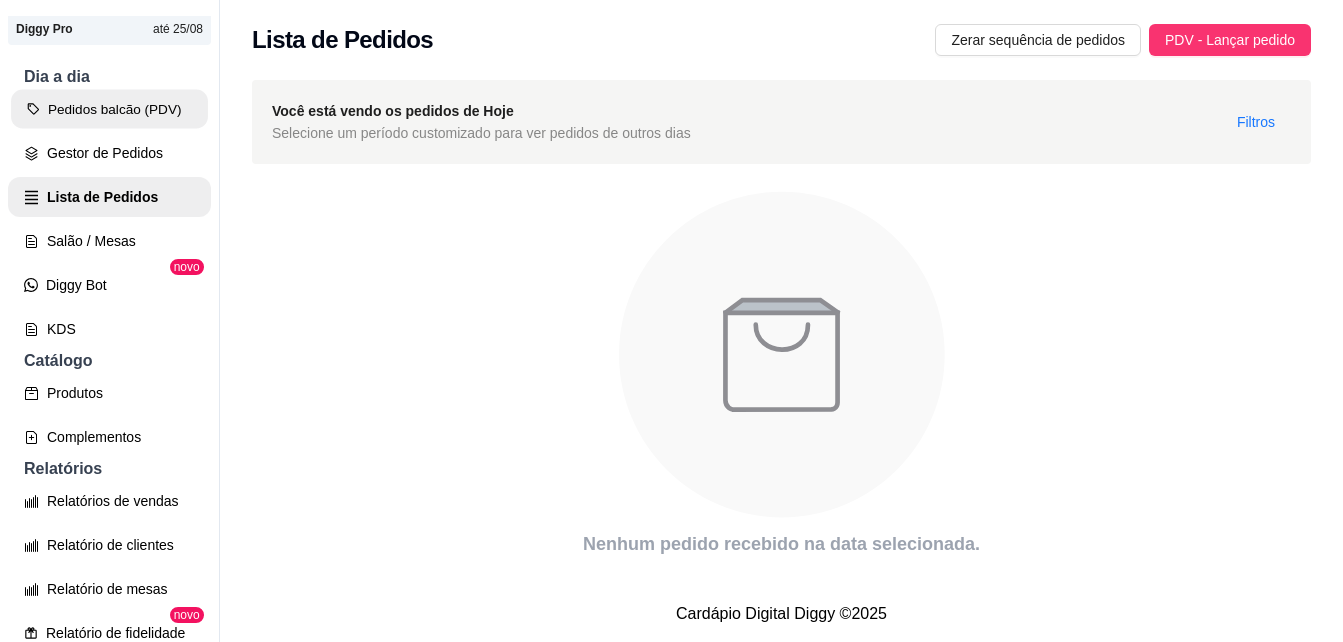click on "Pedidos balcão (PDV)" at bounding box center [109, 109] 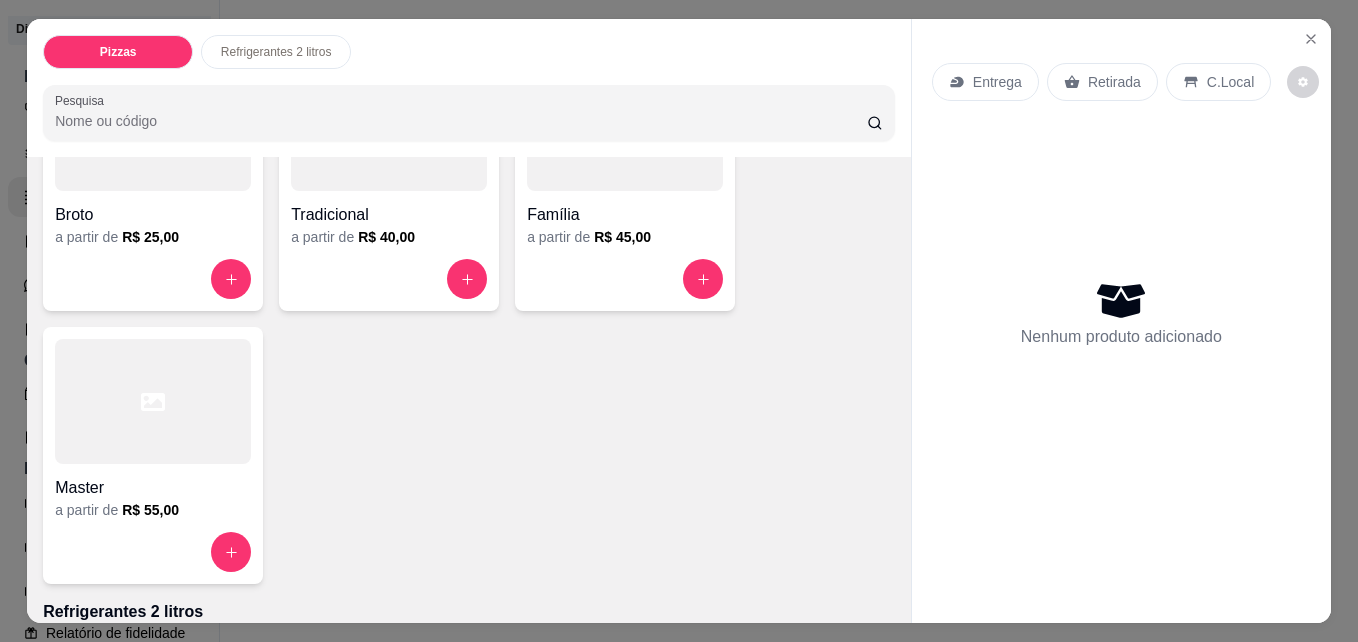 scroll, scrollTop: 235, scrollLeft: 0, axis: vertical 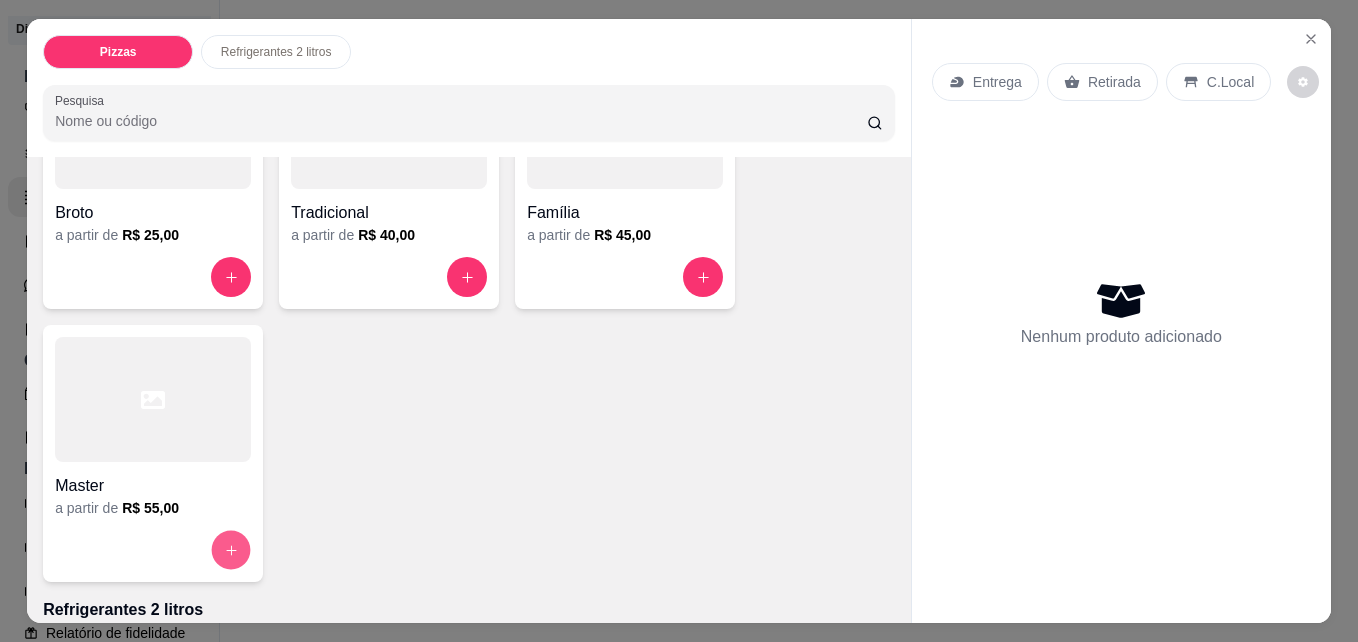 click at bounding box center [231, 550] 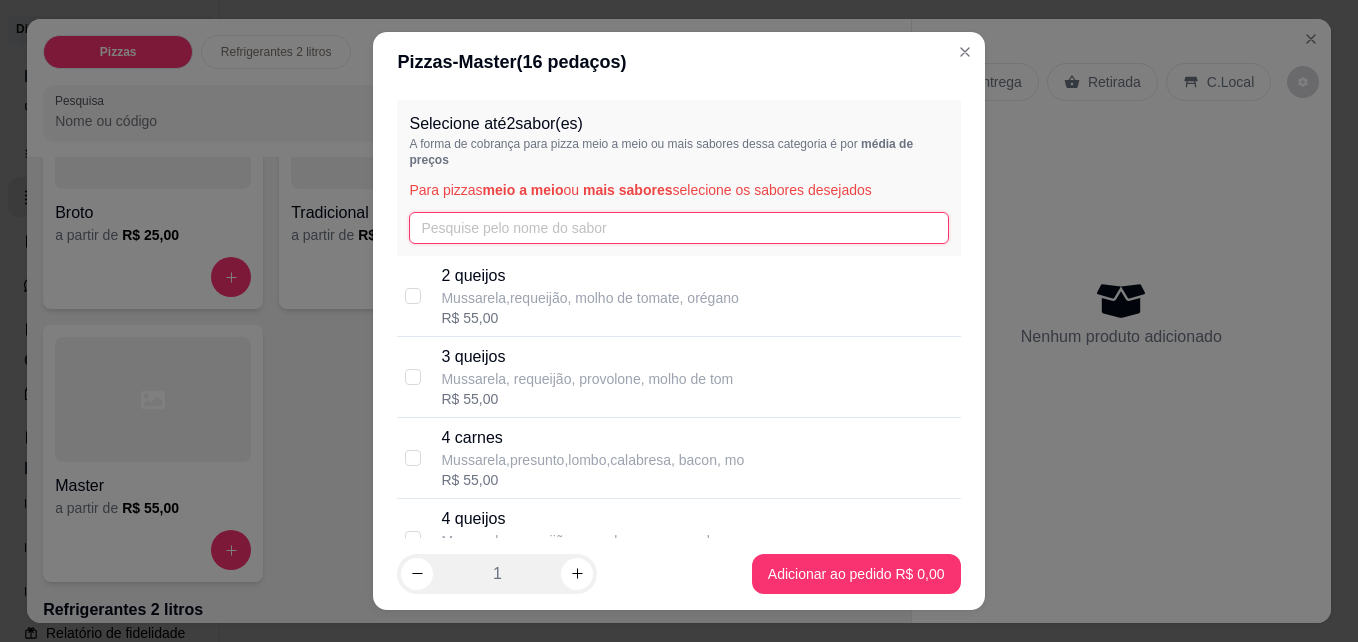 click at bounding box center (678, 228) 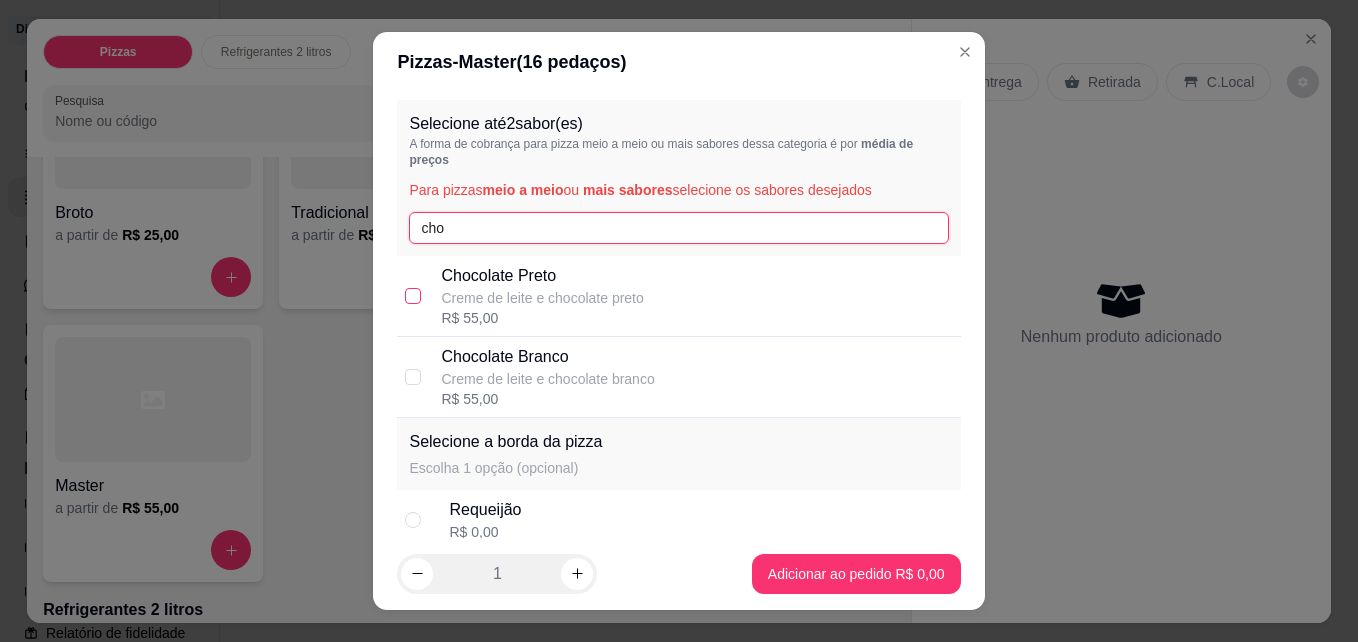 type on "cho" 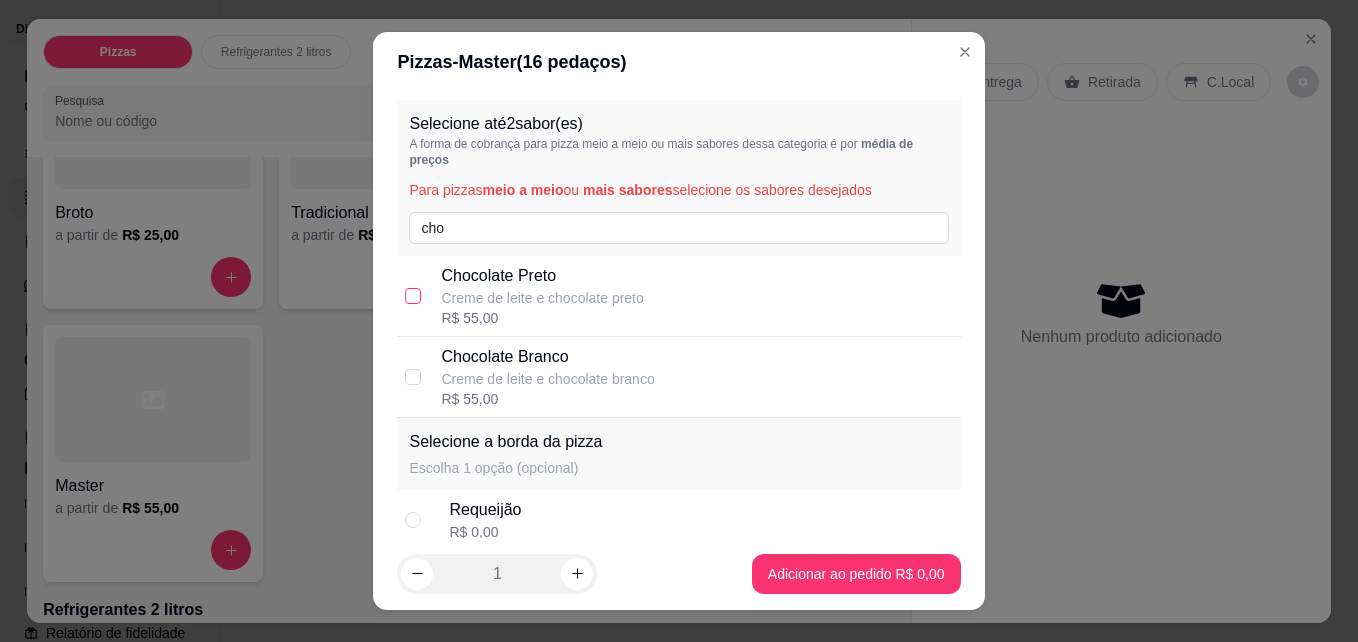 click at bounding box center [413, 296] 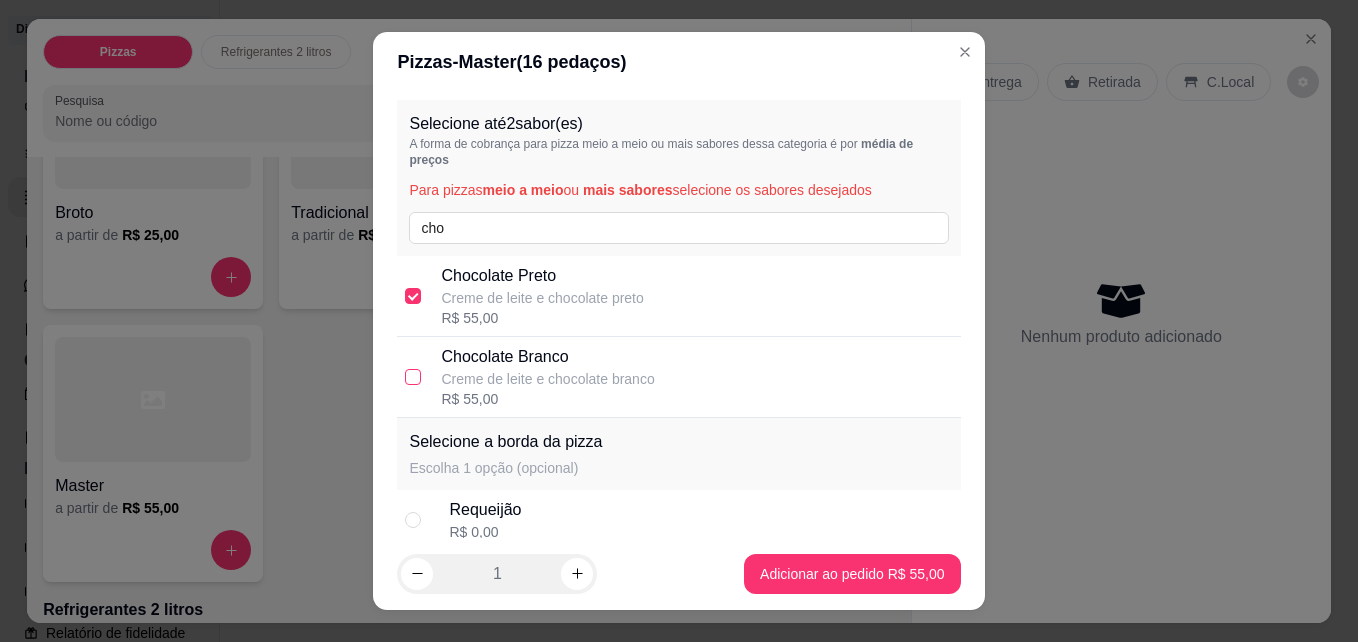 click at bounding box center (413, 377) 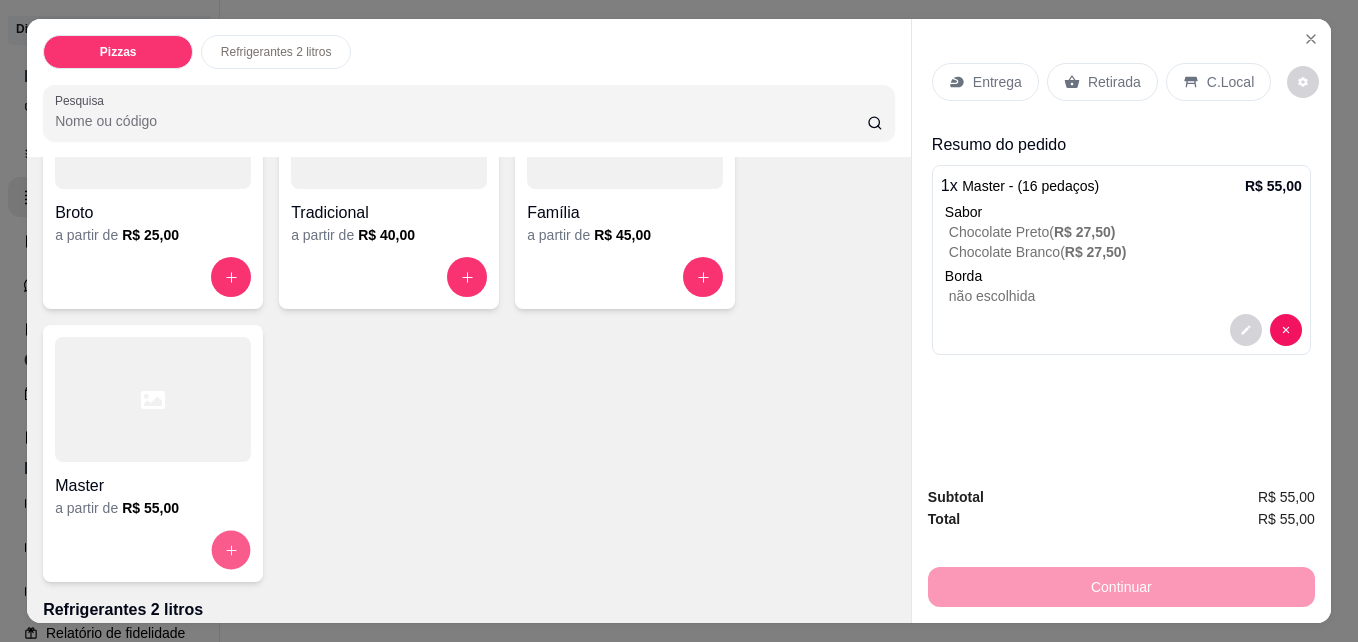click at bounding box center [231, 550] 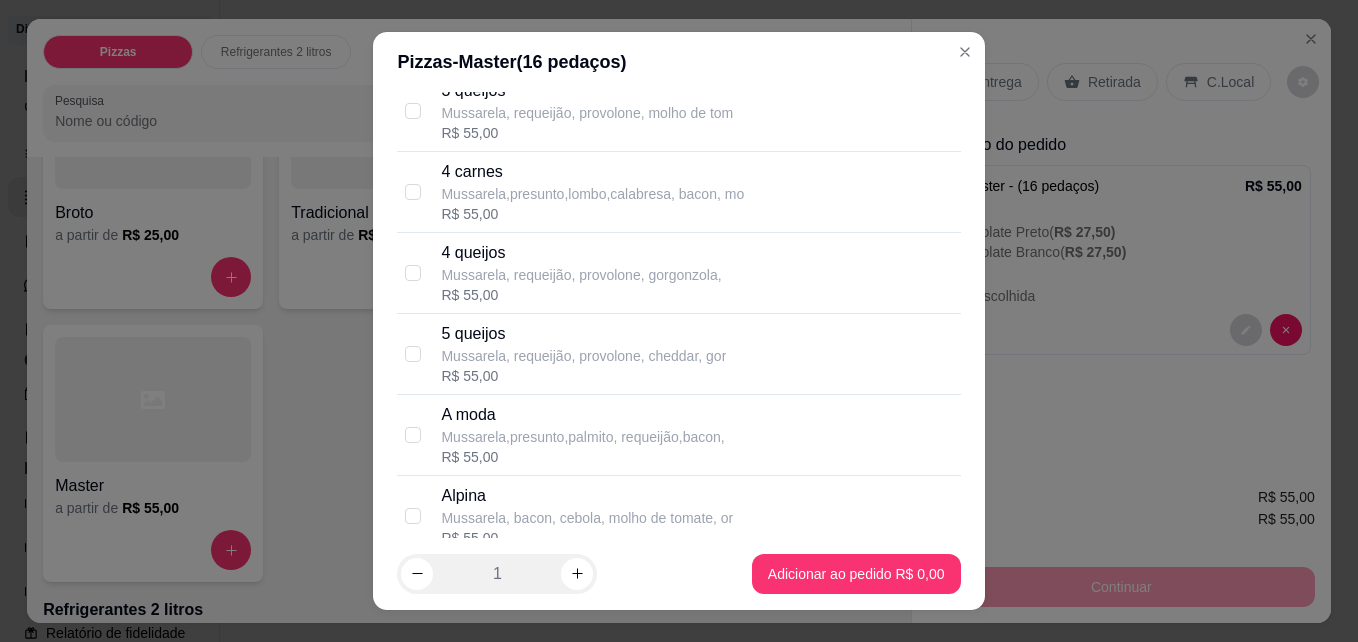 scroll, scrollTop: 268, scrollLeft: 0, axis: vertical 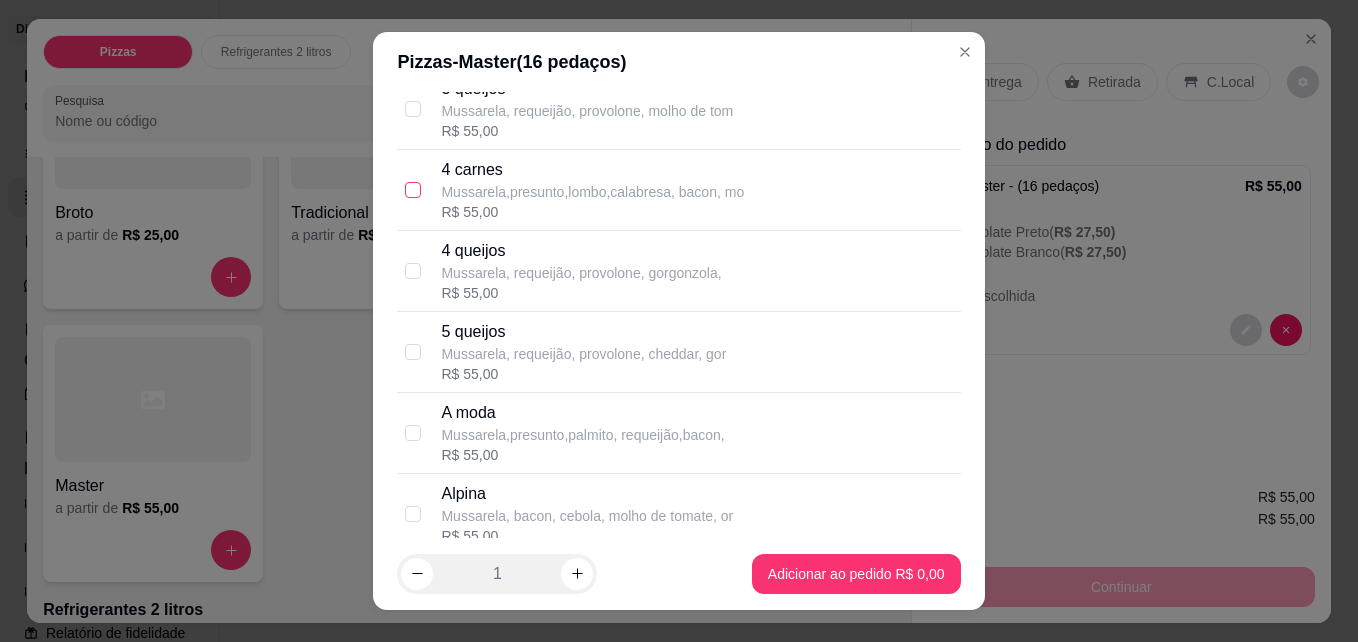 click at bounding box center [413, 190] 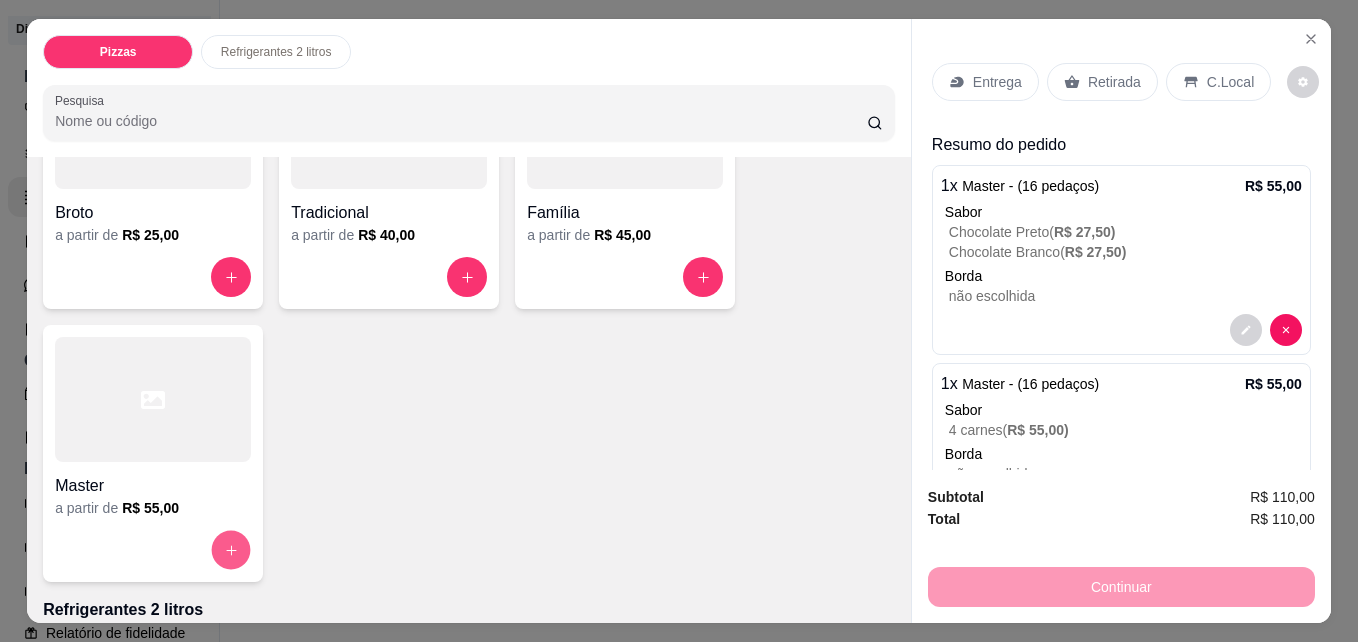 click 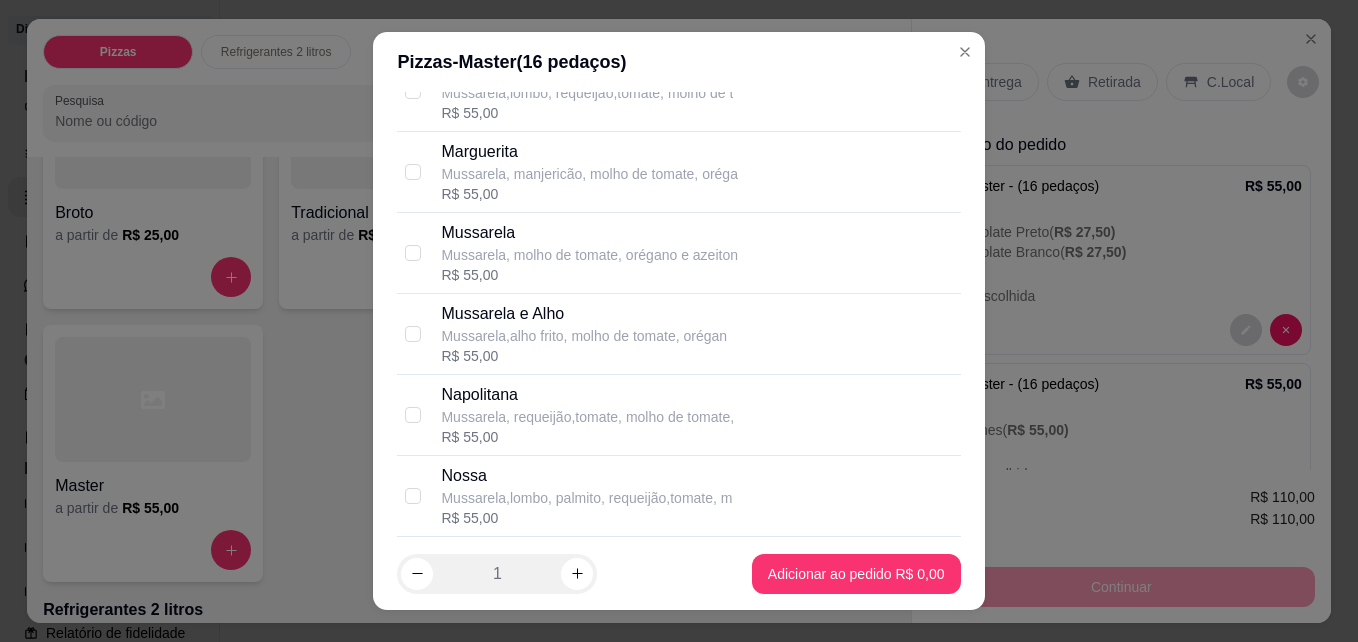 scroll, scrollTop: 1584, scrollLeft: 0, axis: vertical 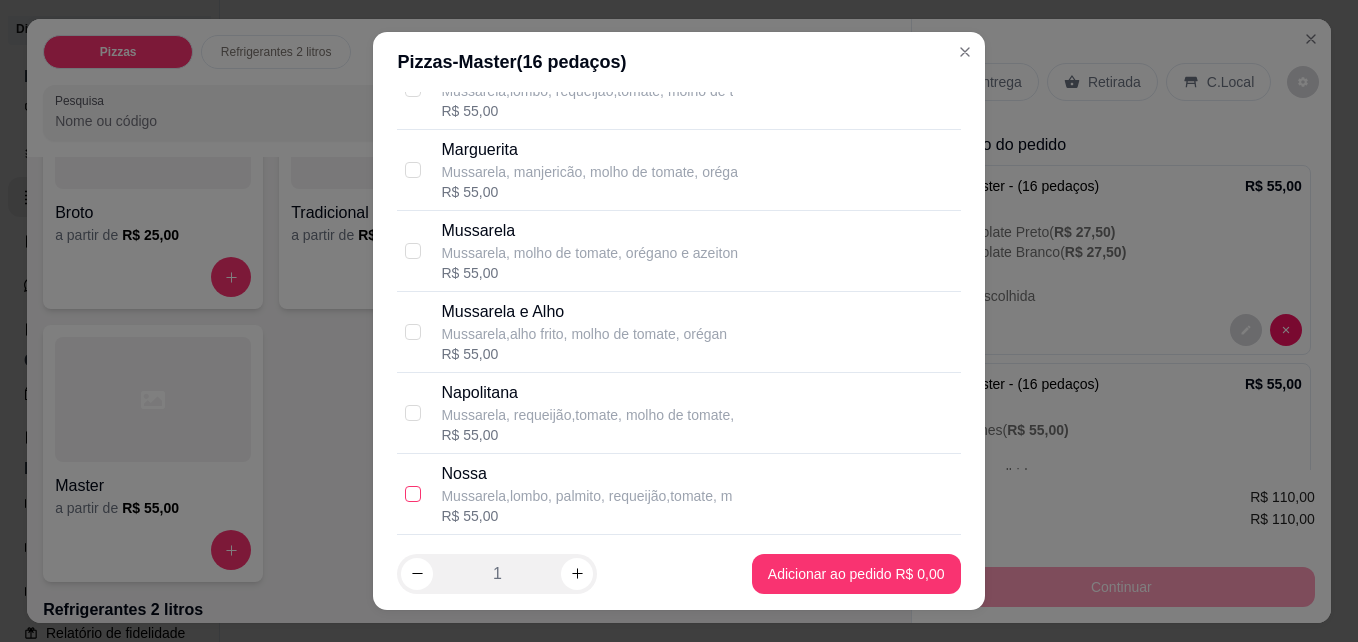 click at bounding box center (413, 494) 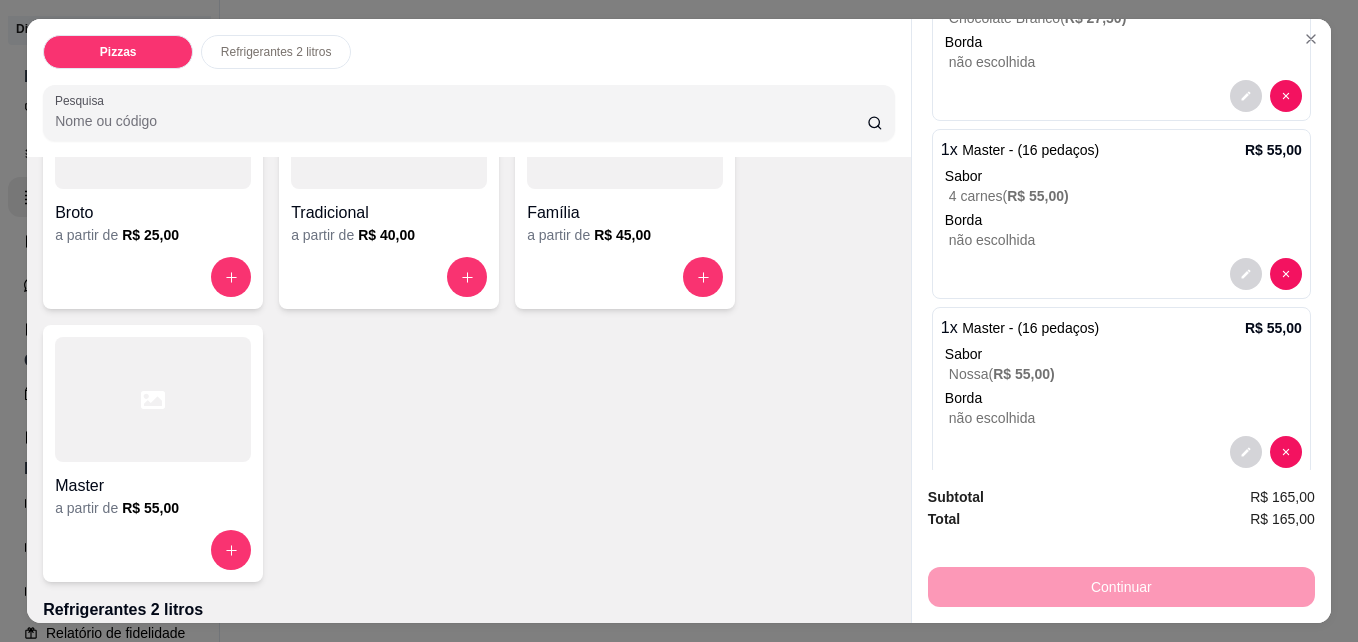 scroll, scrollTop: 236, scrollLeft: 0, axis: vertical 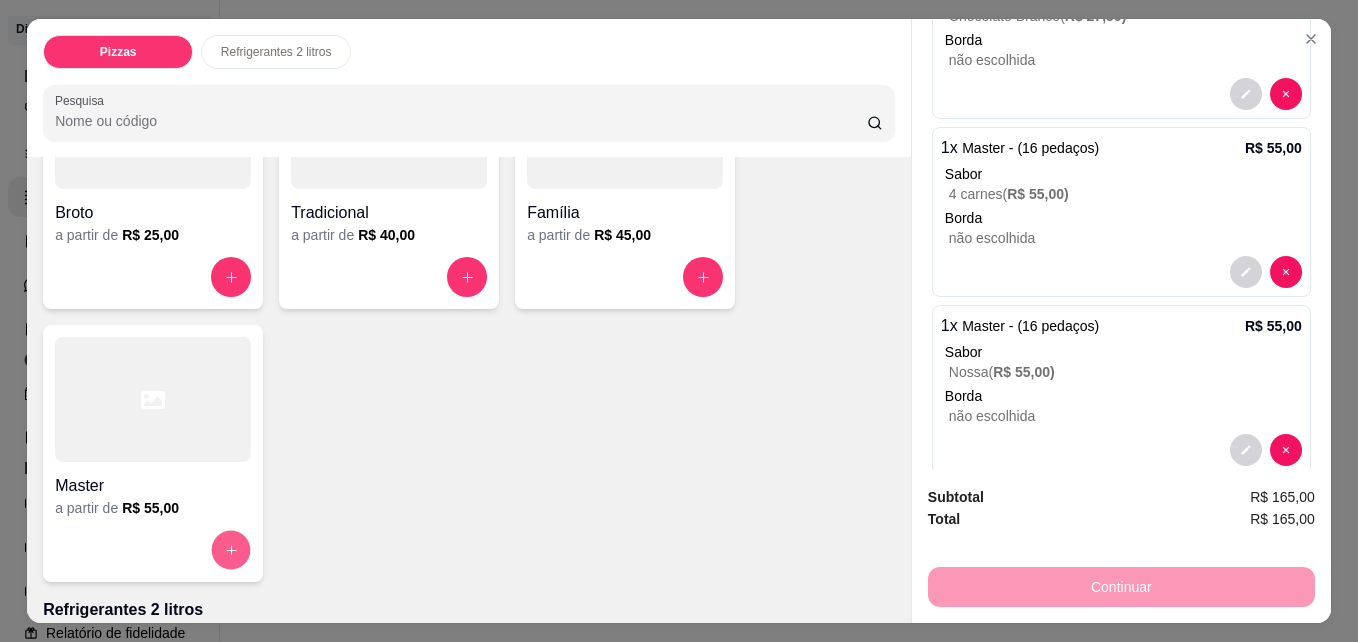 click 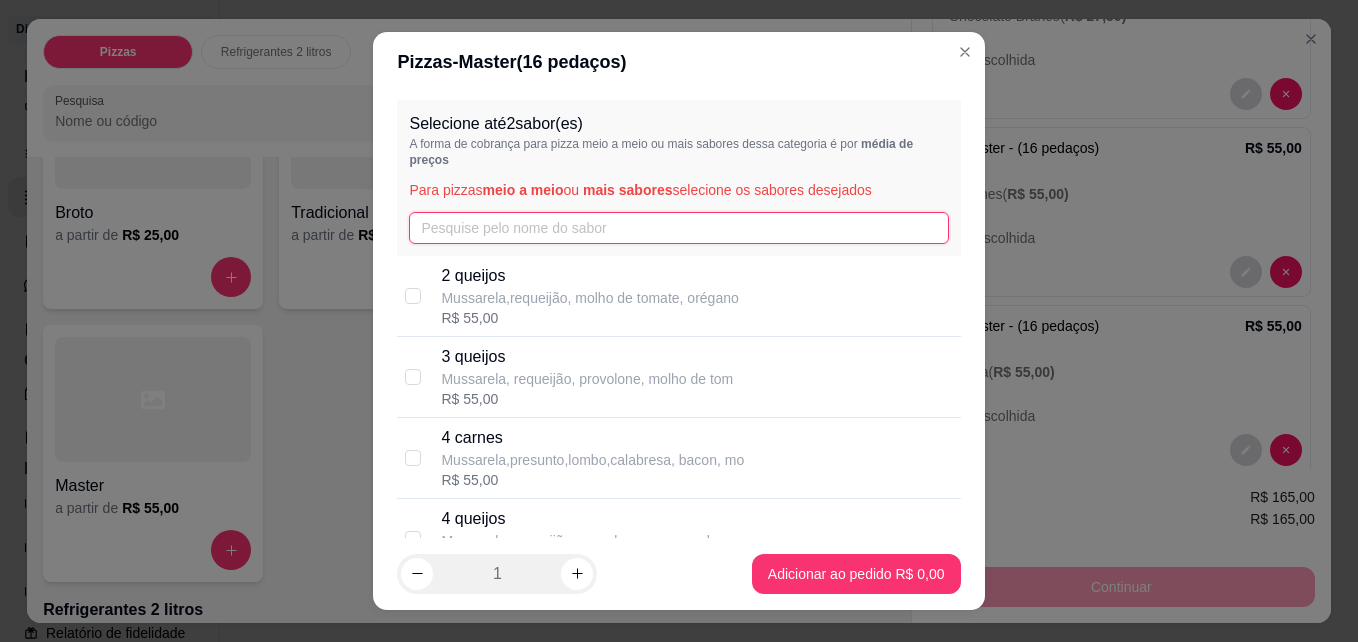 click at bounding box center (678, 228) 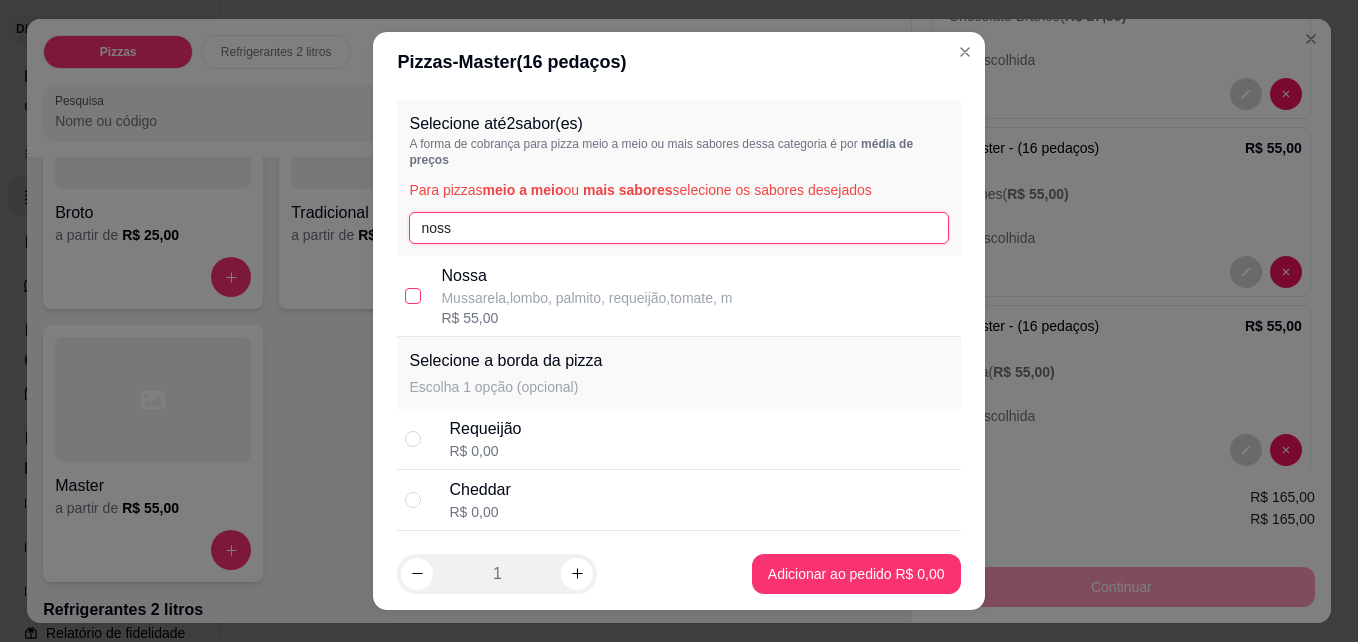 type on "noss" 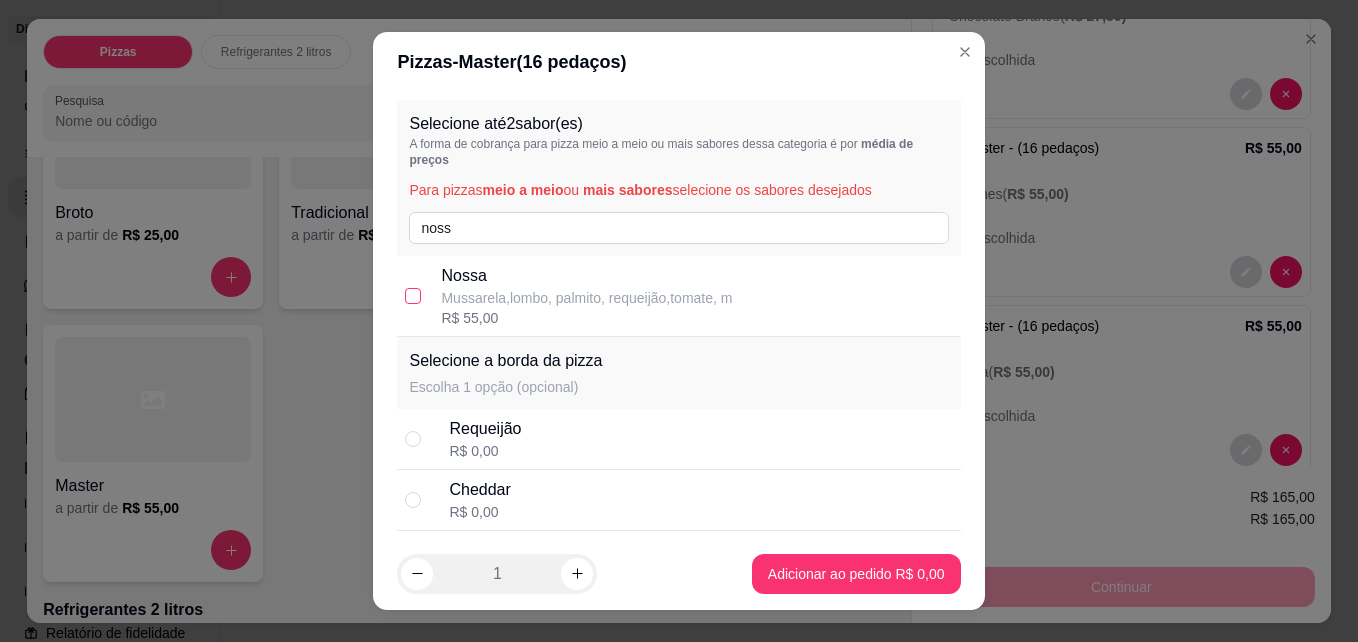 click at bounding box center [413, 296] 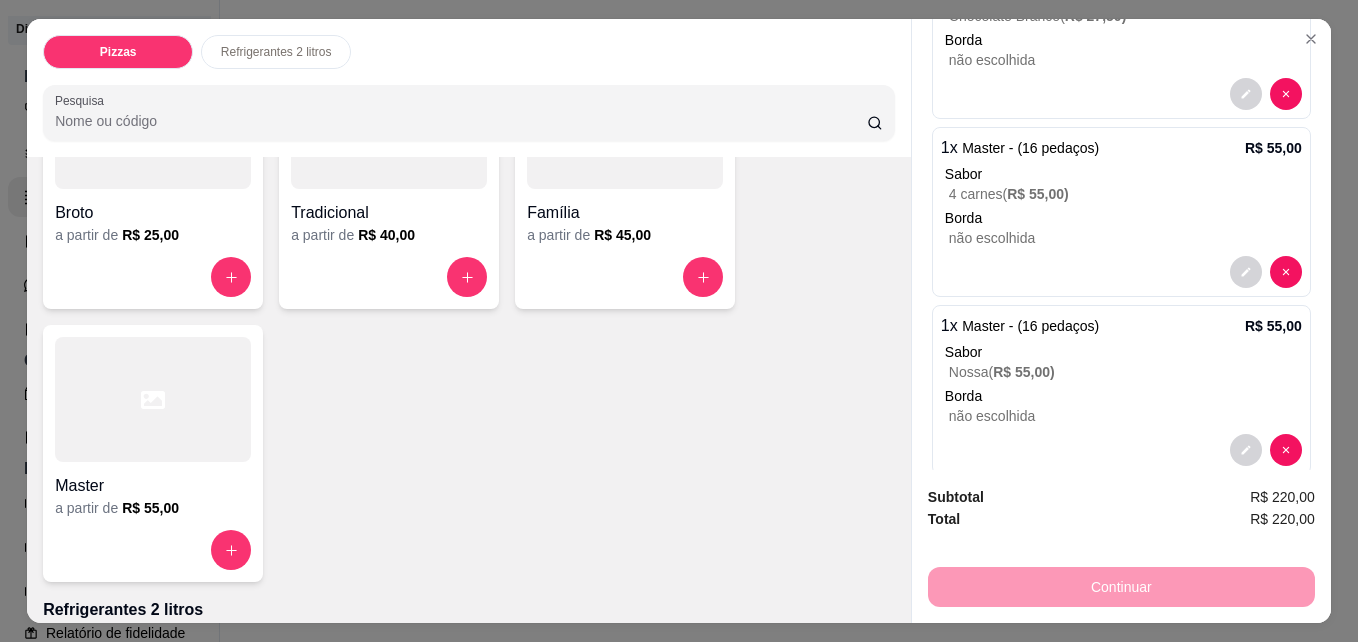click at bounding box center [1121, 450] 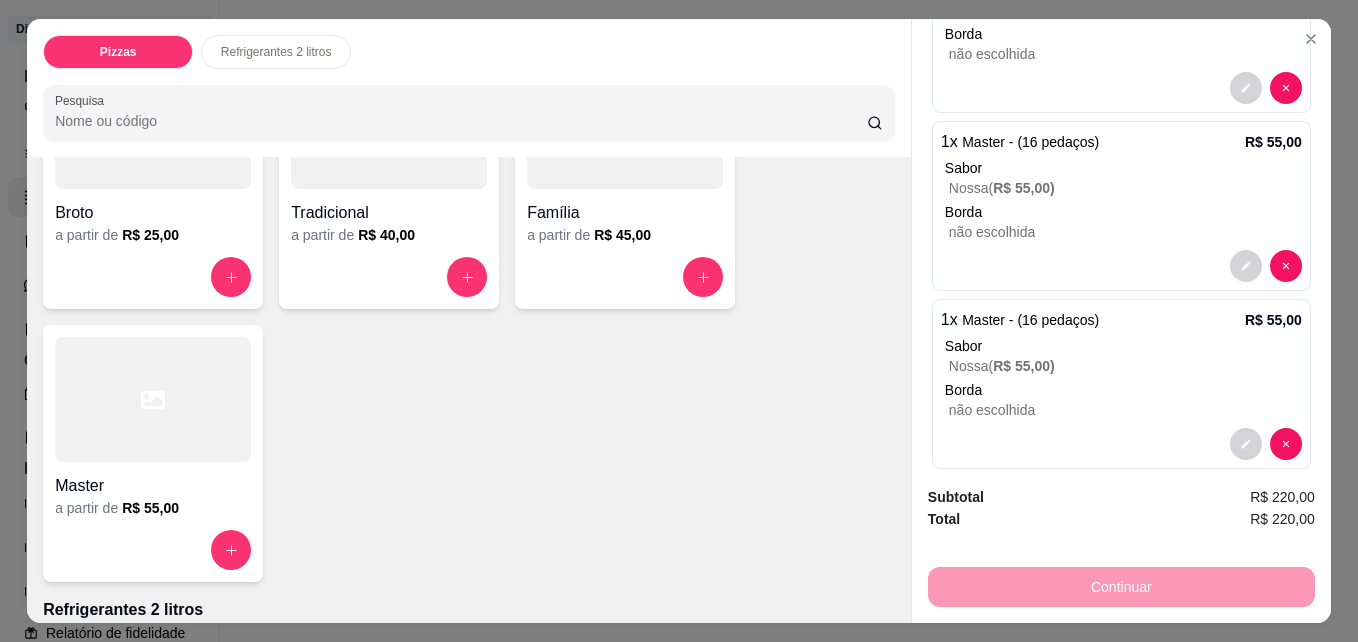 scroll, scrollTop: 421, scrollLeft: 0, axis: vertical 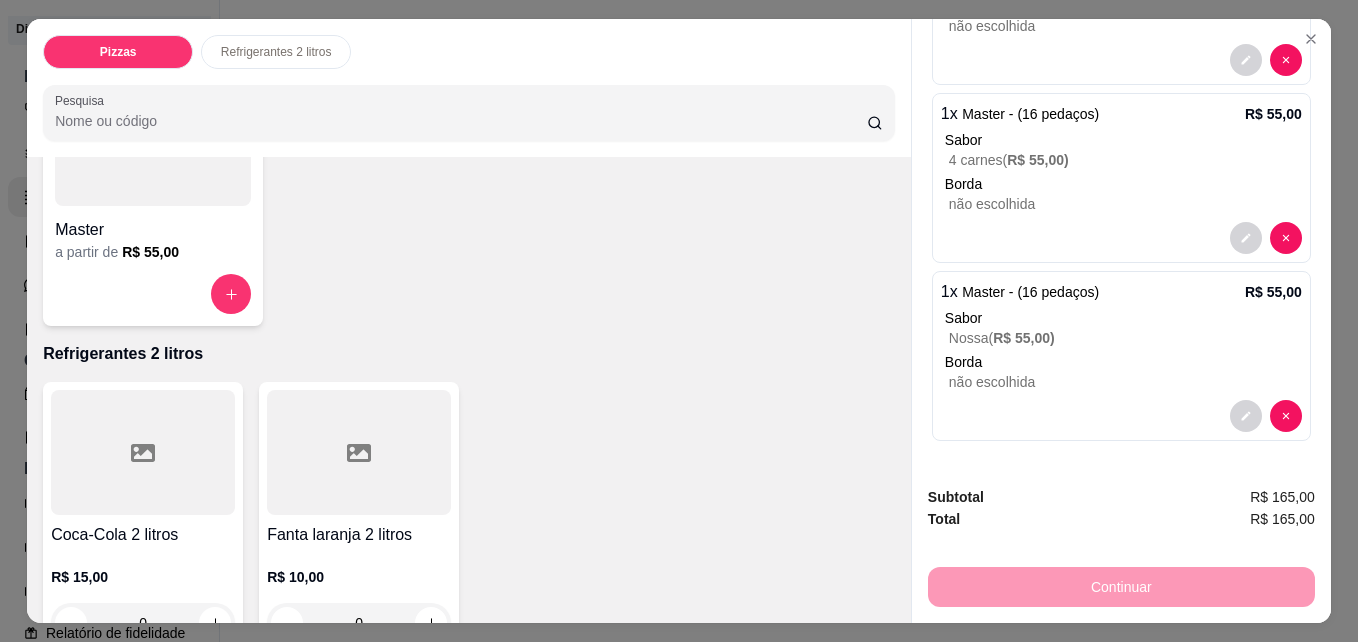 type 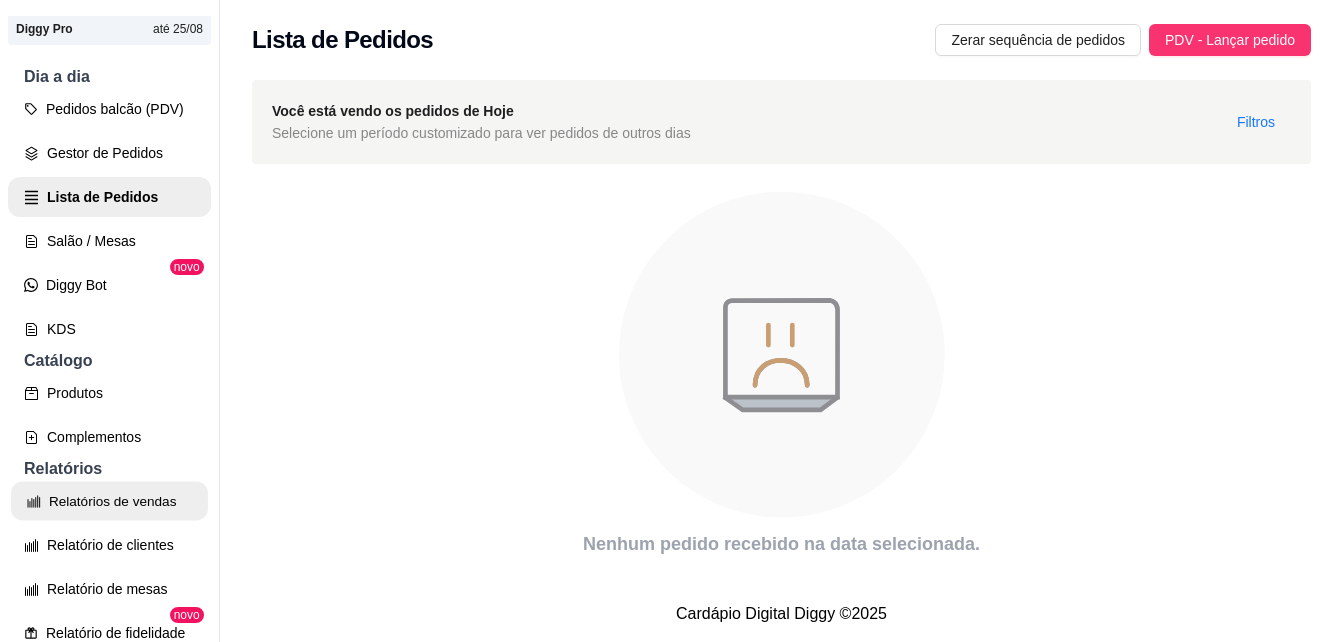 click on "Relatórios de vendas" at bounding box center [109, 501] 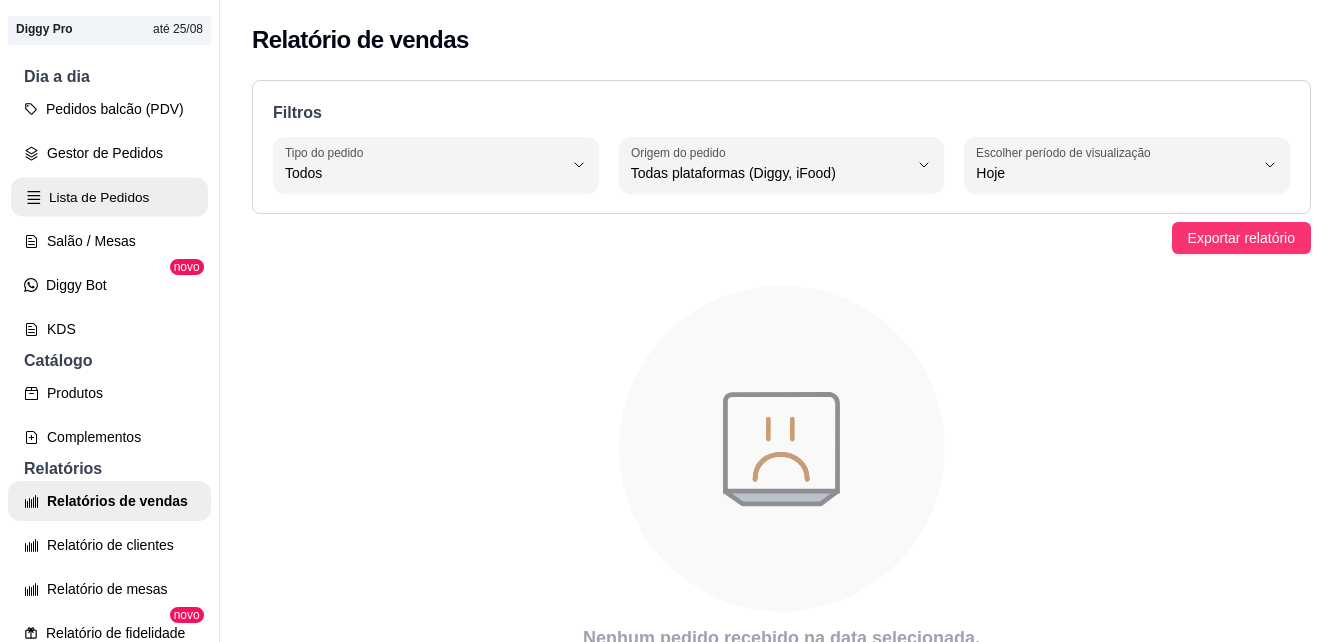 click on "Lista de Pedidos" at bounding box center [109, 197] 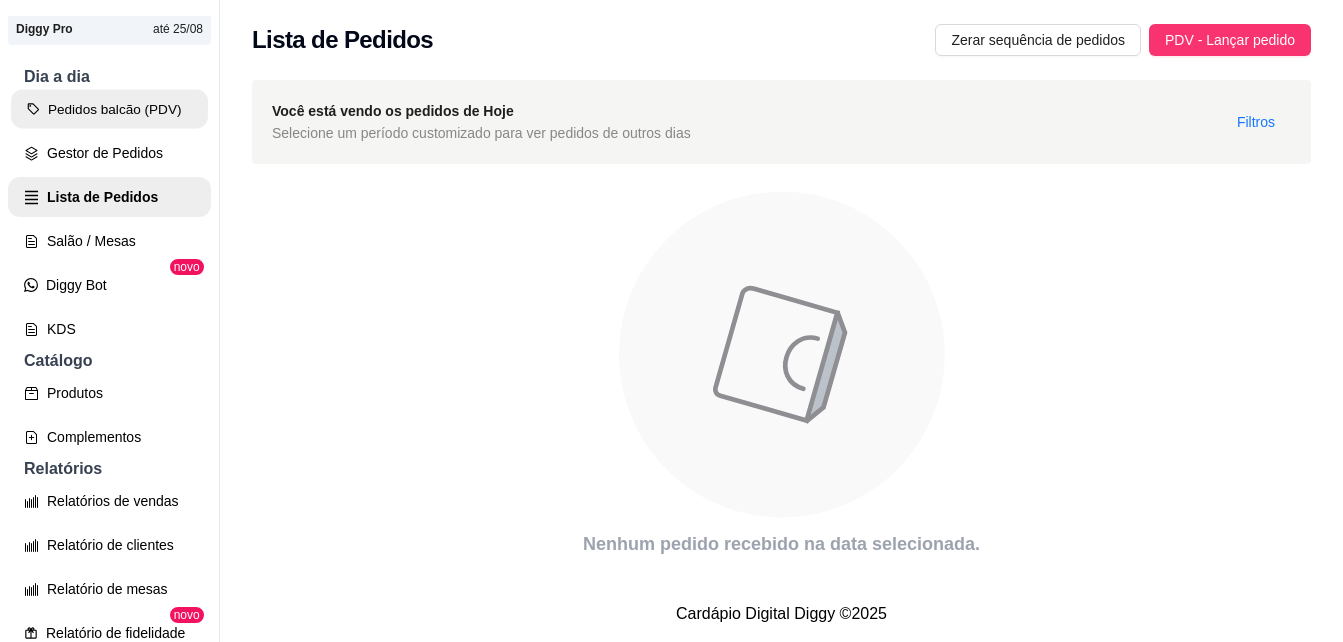 click on "Pedidos balcão (PDV)" at bounding box center [109, 109] 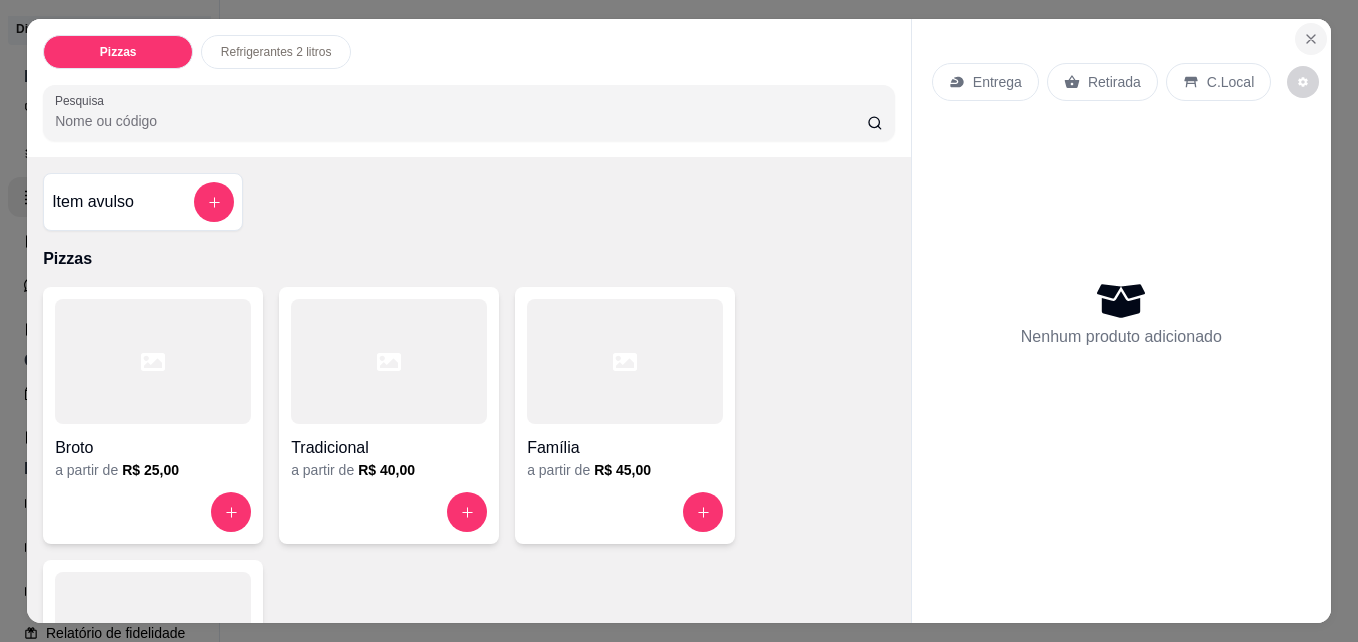 click at bounding box center (1311, 39) 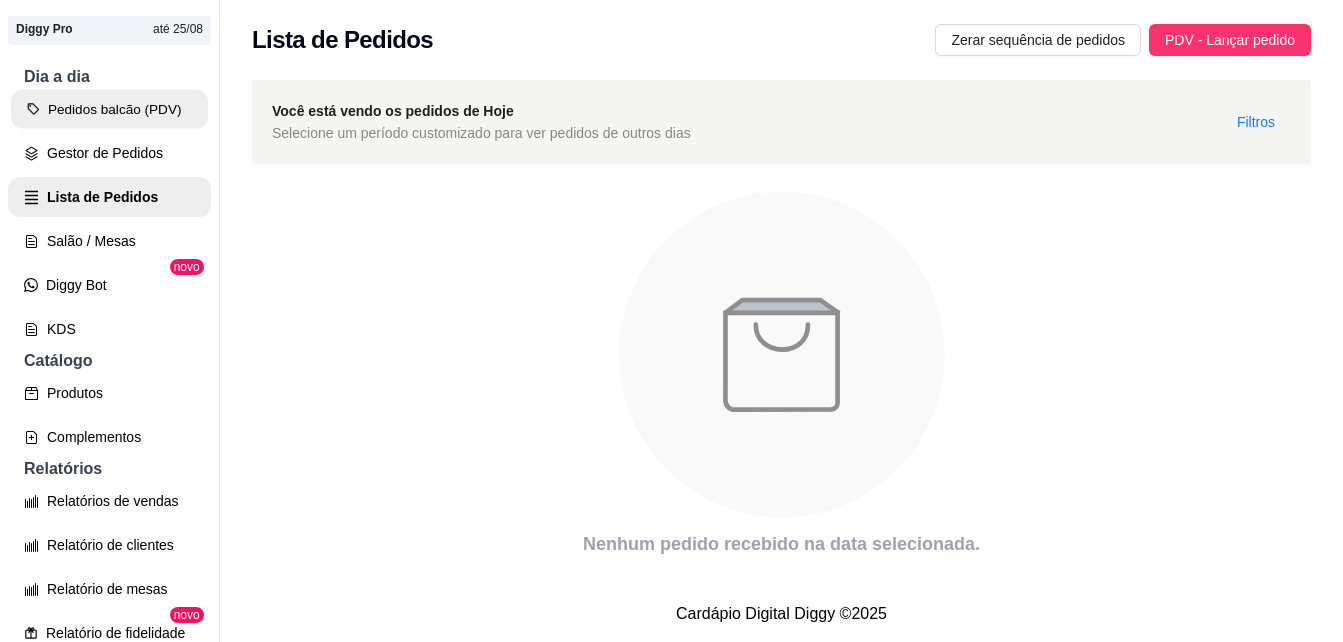 click on "Pedidos balcão (PDV)" at bounding box center [109, 109] 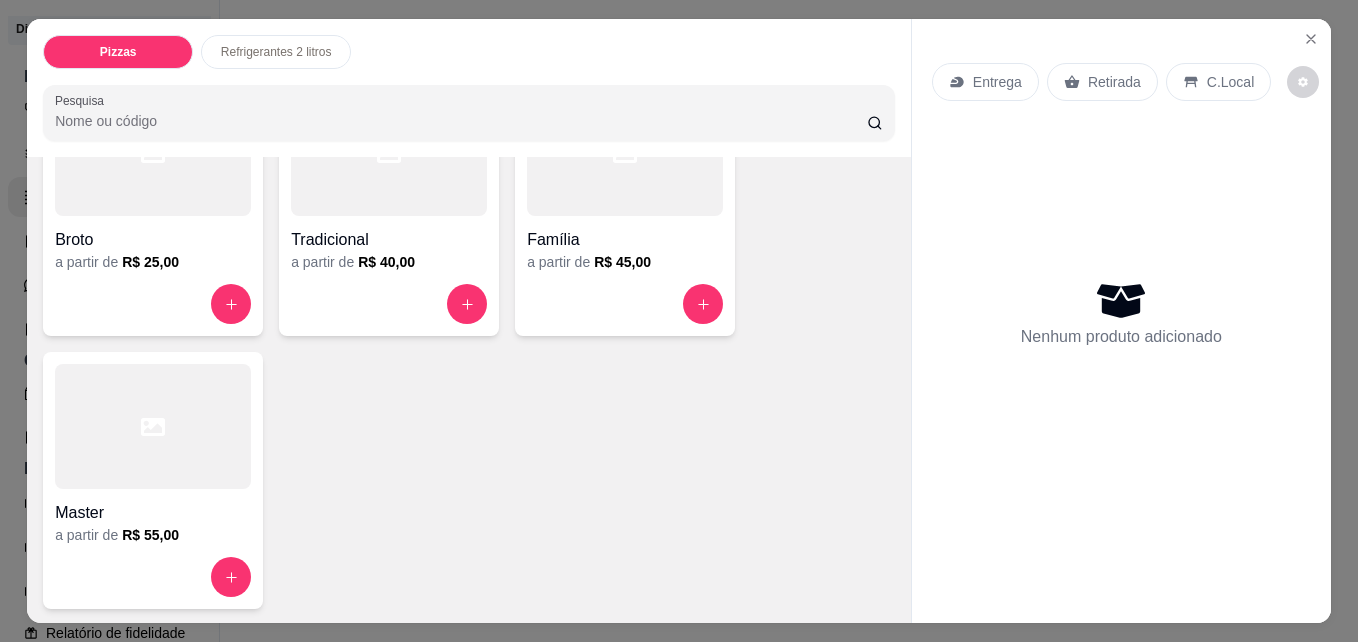 scroll, scrollTop: 209, scrollLeft: 0, axis: vertical 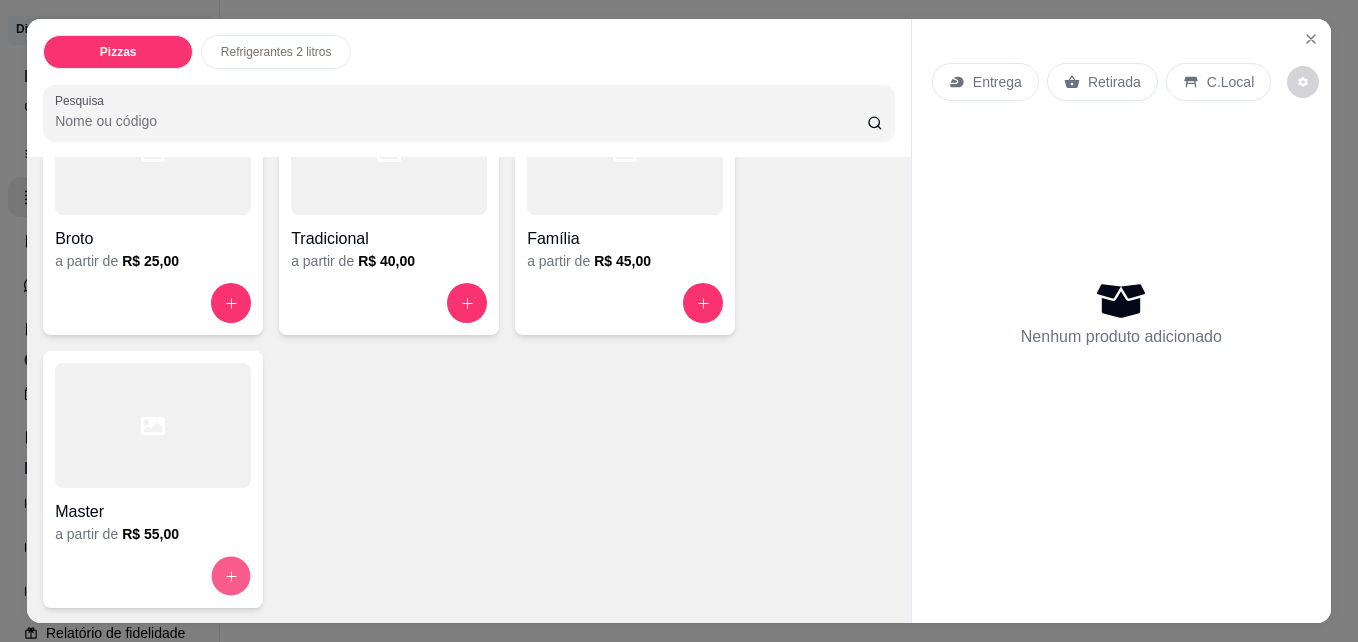 click at bounding box center [231, 576] 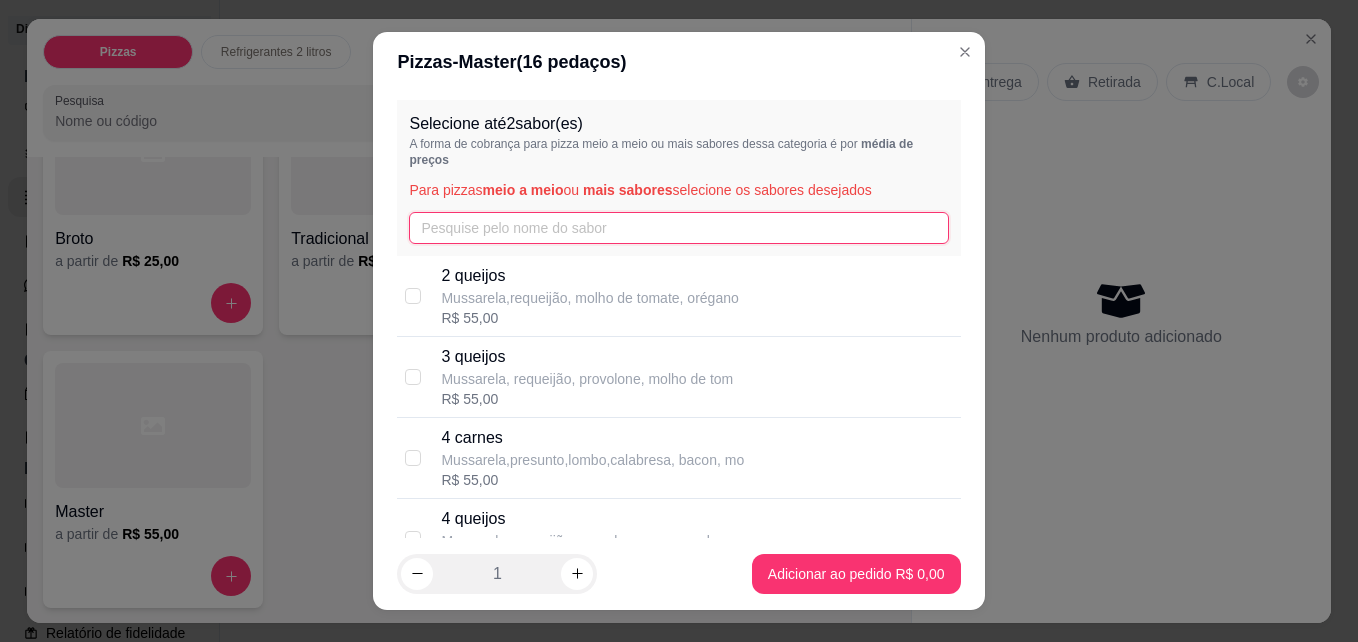 click at bounding box center (678, 228) 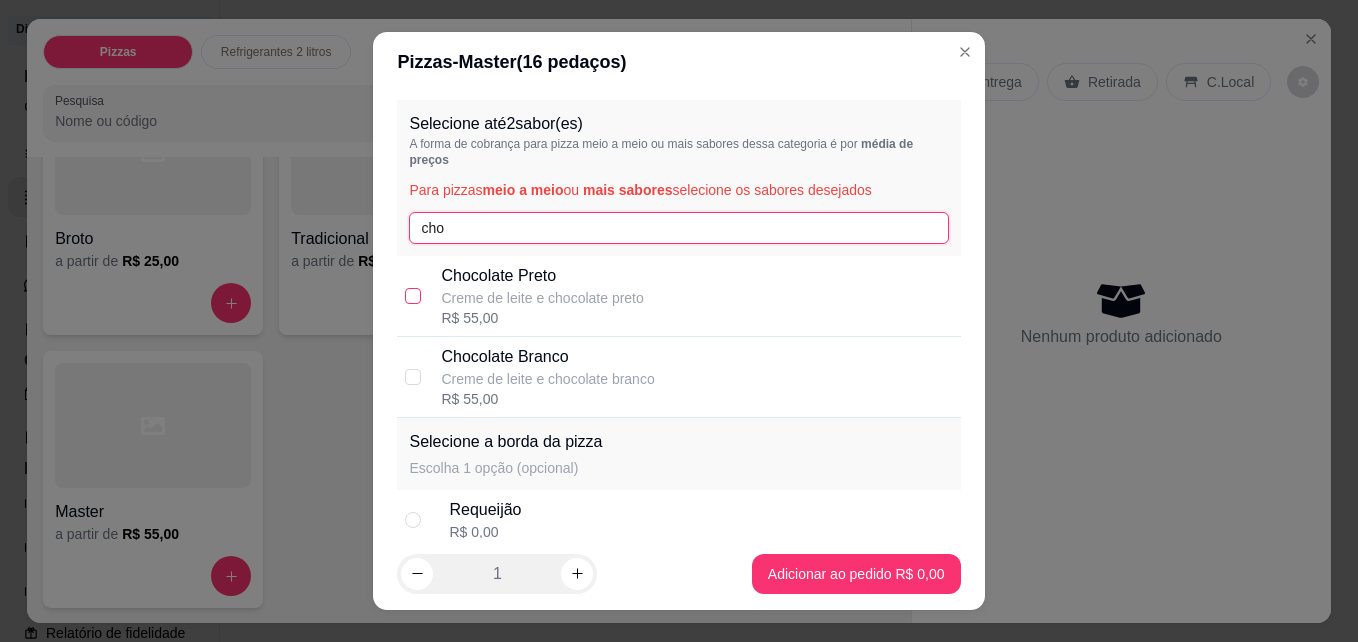 type on "cho" 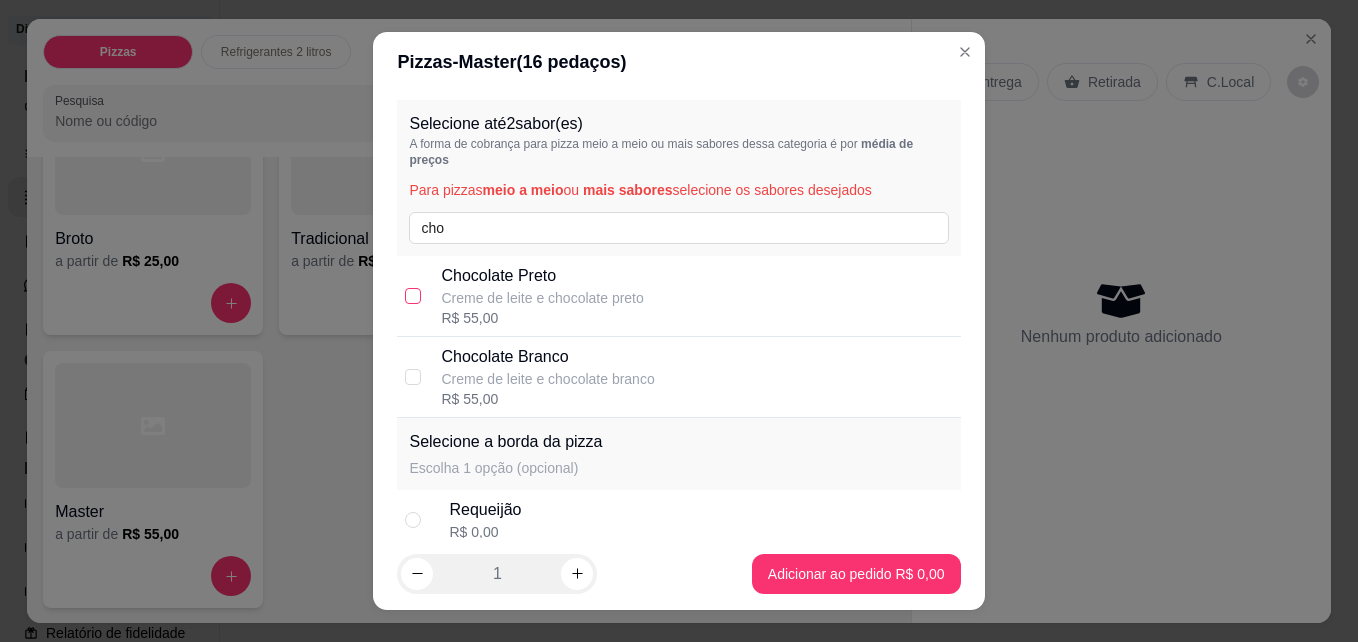 click at bounding box center (413, 296) 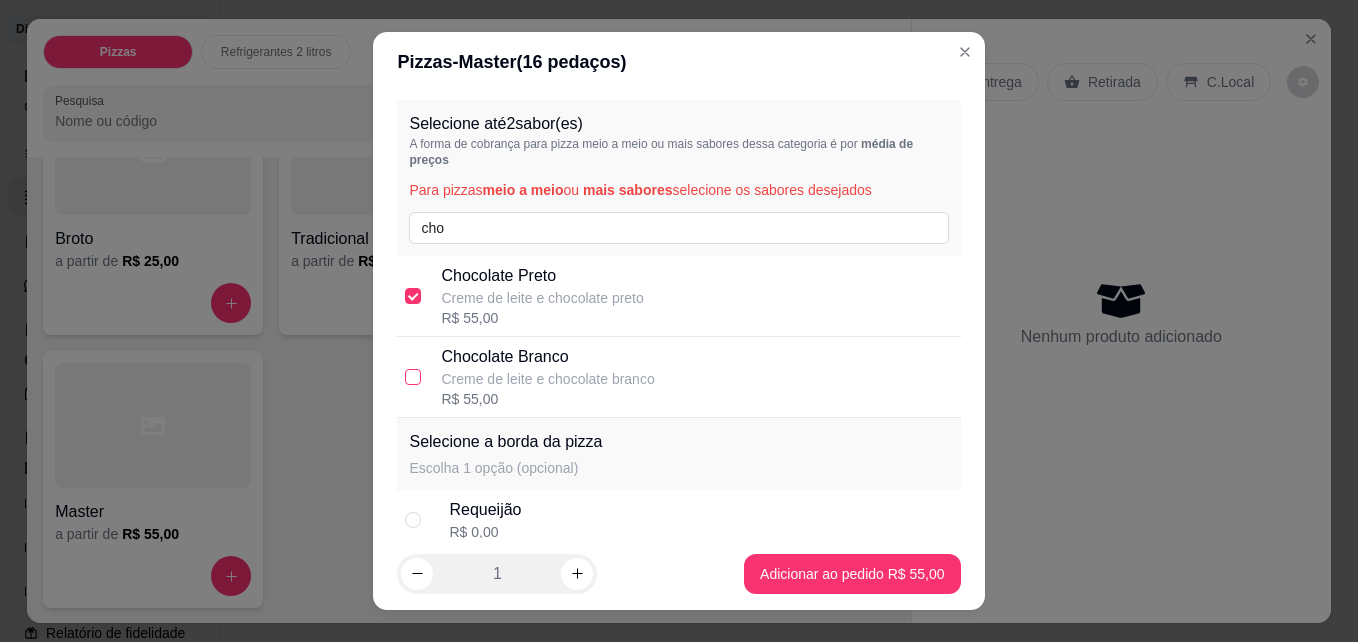 click at bounding box center (413, 377) 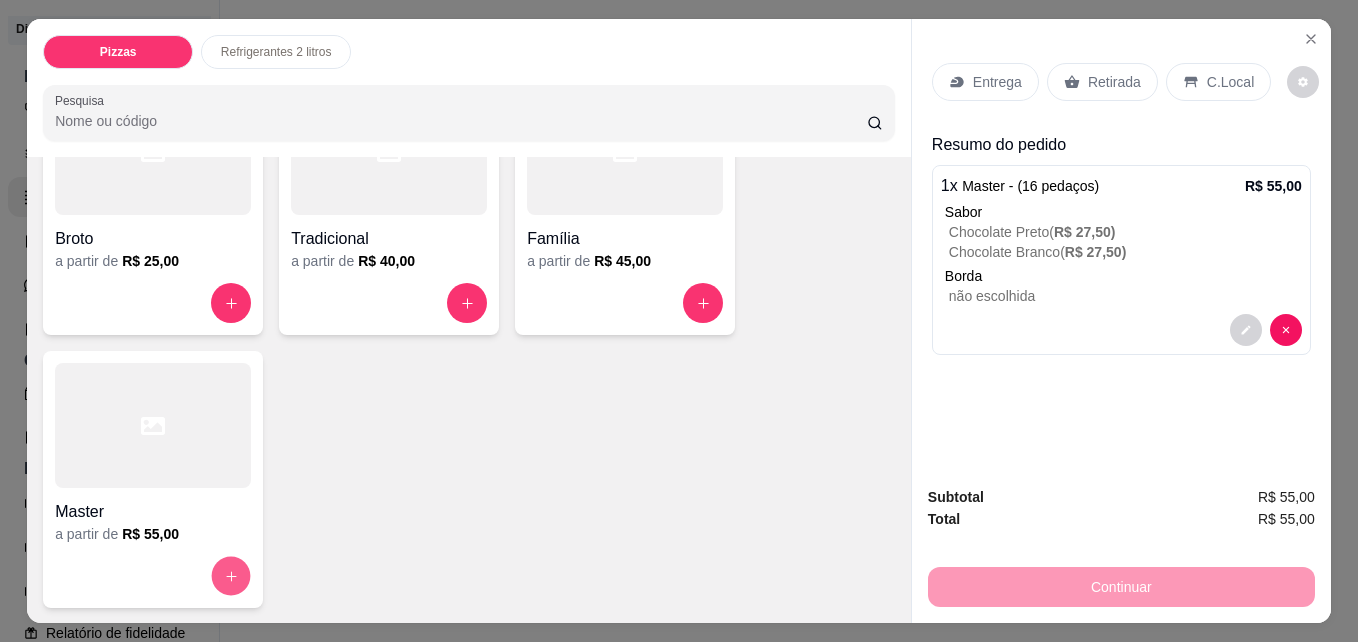 click 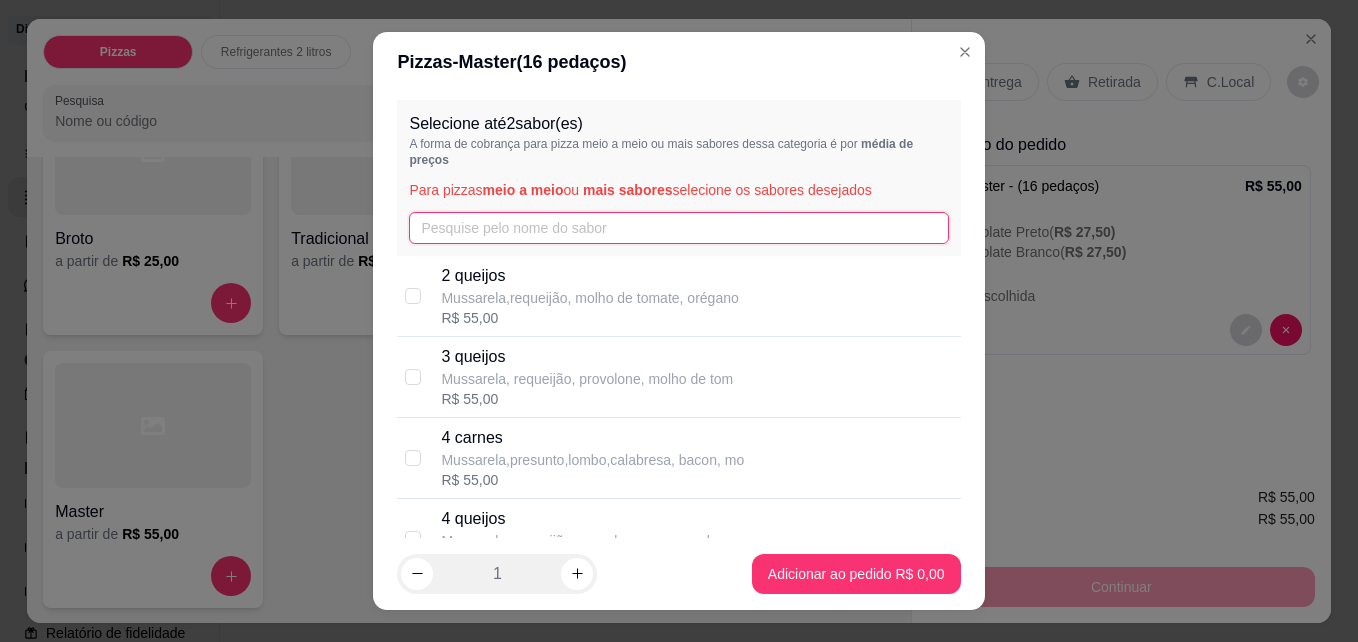 click at bounding box center [678, 228] 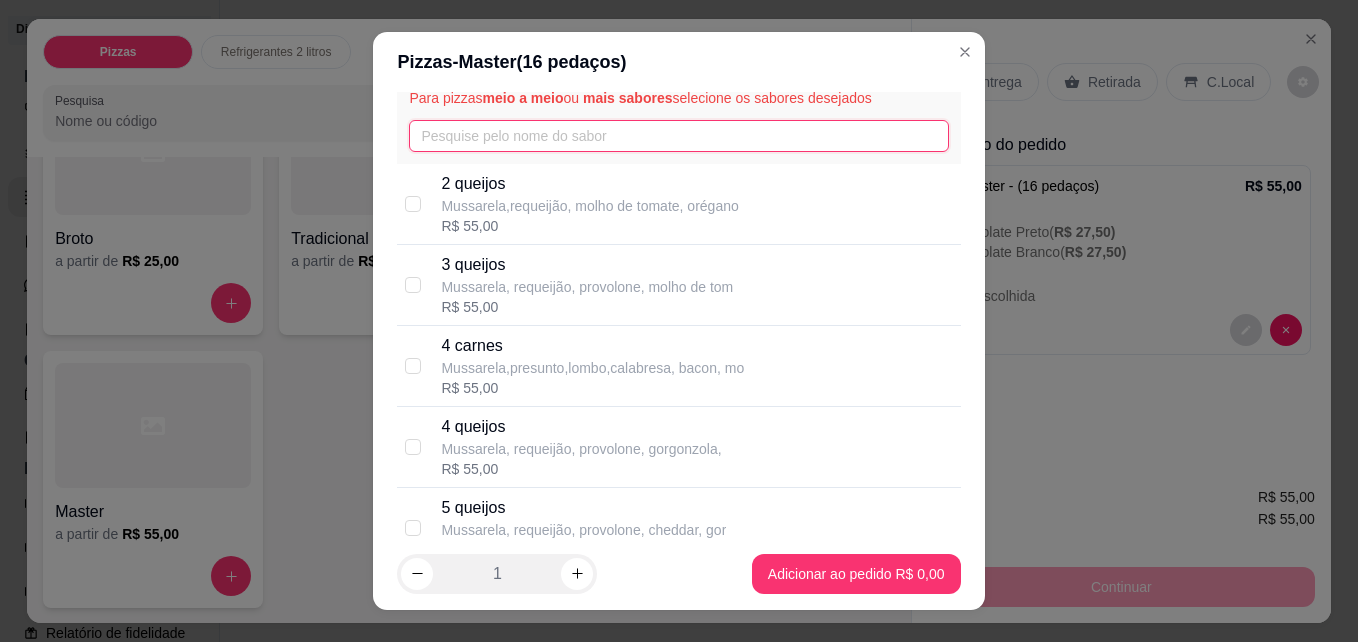 scroll, scrollTop: 14, scrollLeft: 0, axis: vertical 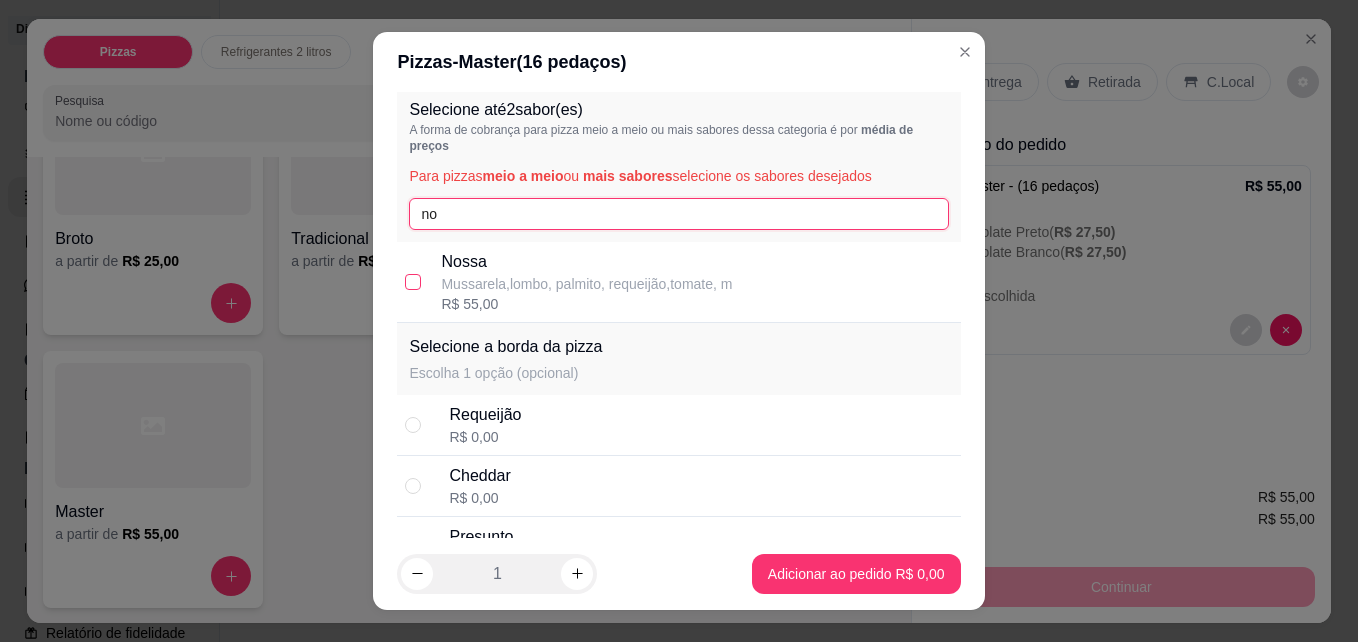 type on "no" 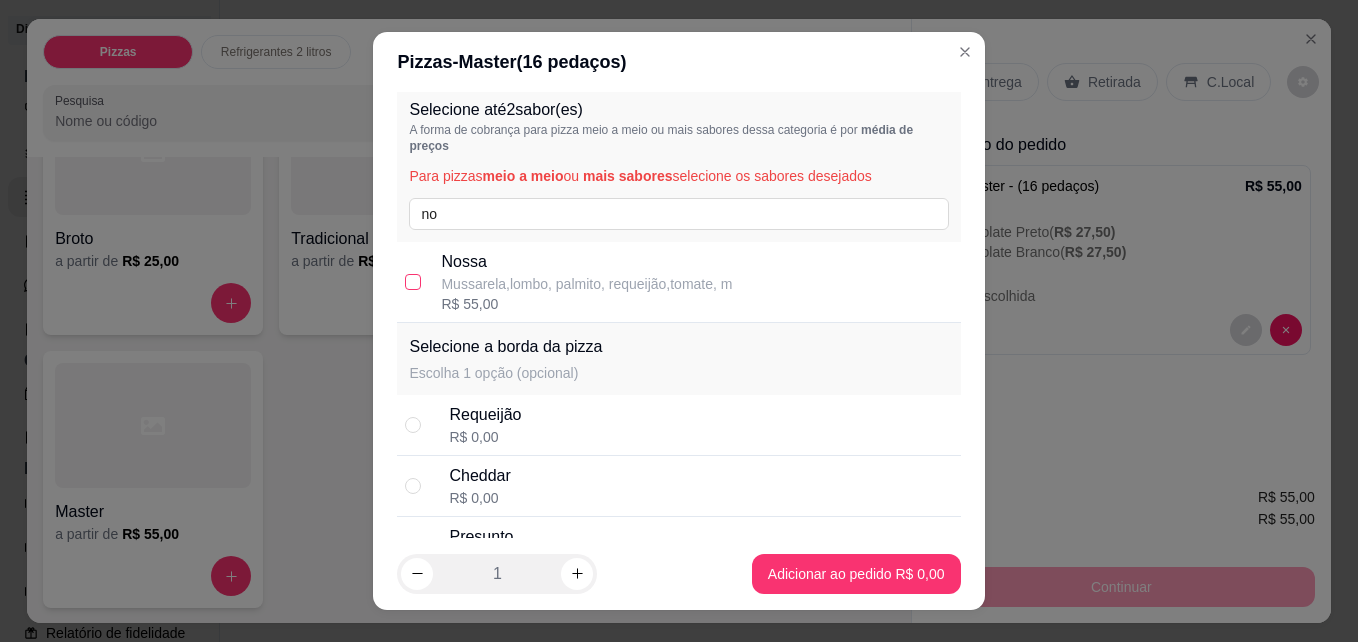 click at bounding box center (413, 282) 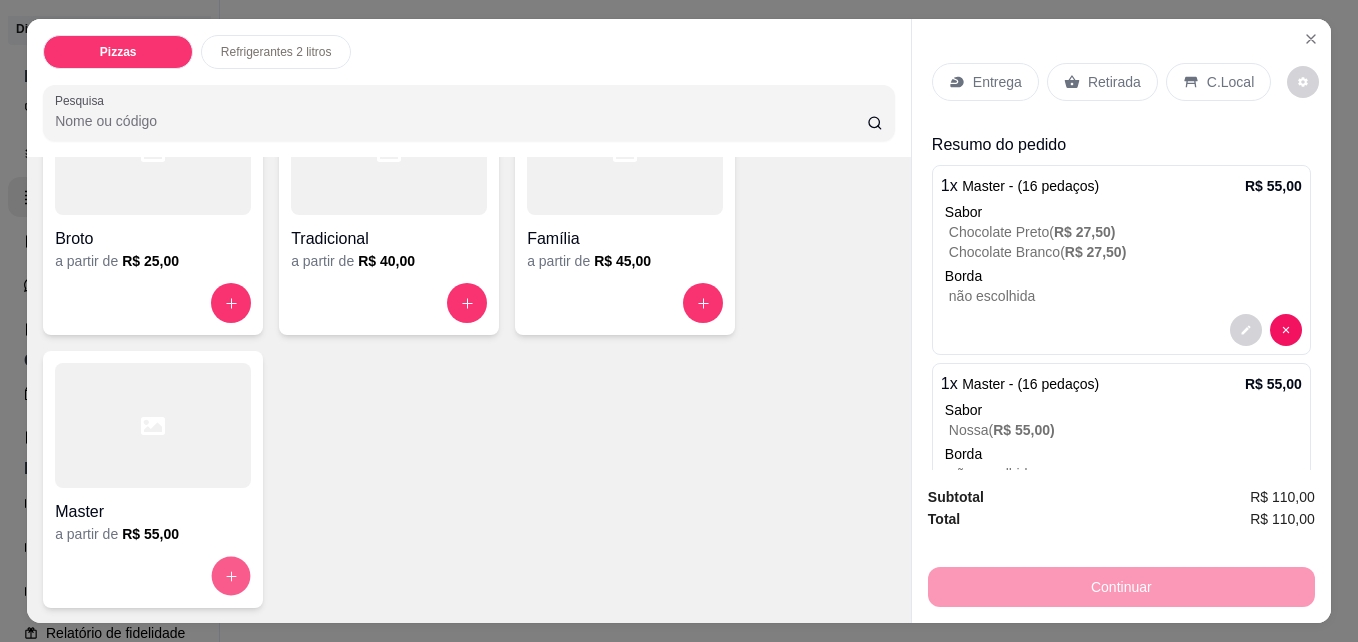 click 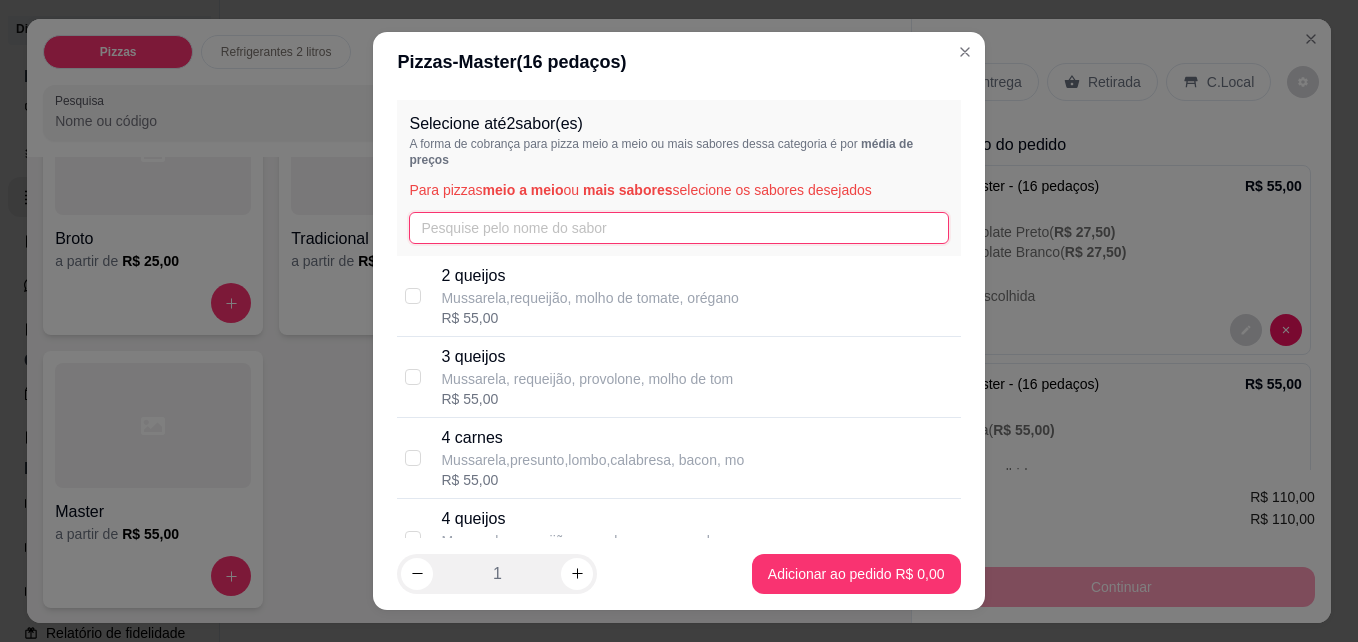 click at bounding box center [678, 228] 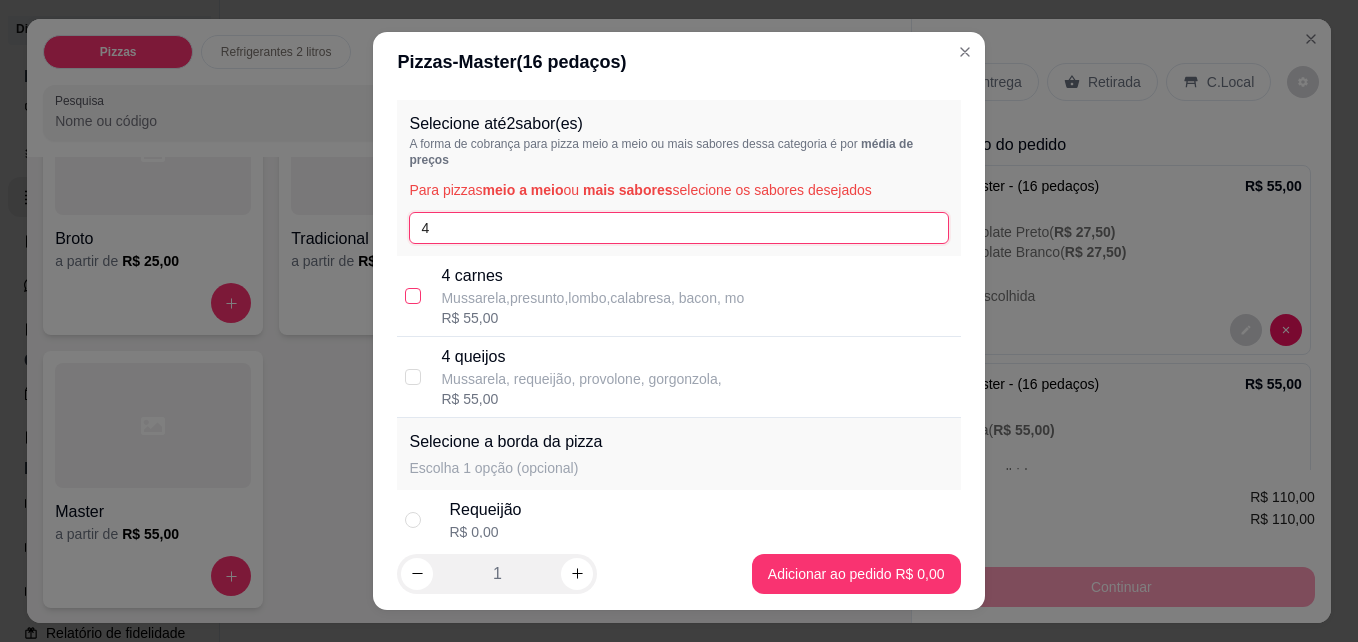 type on "4" 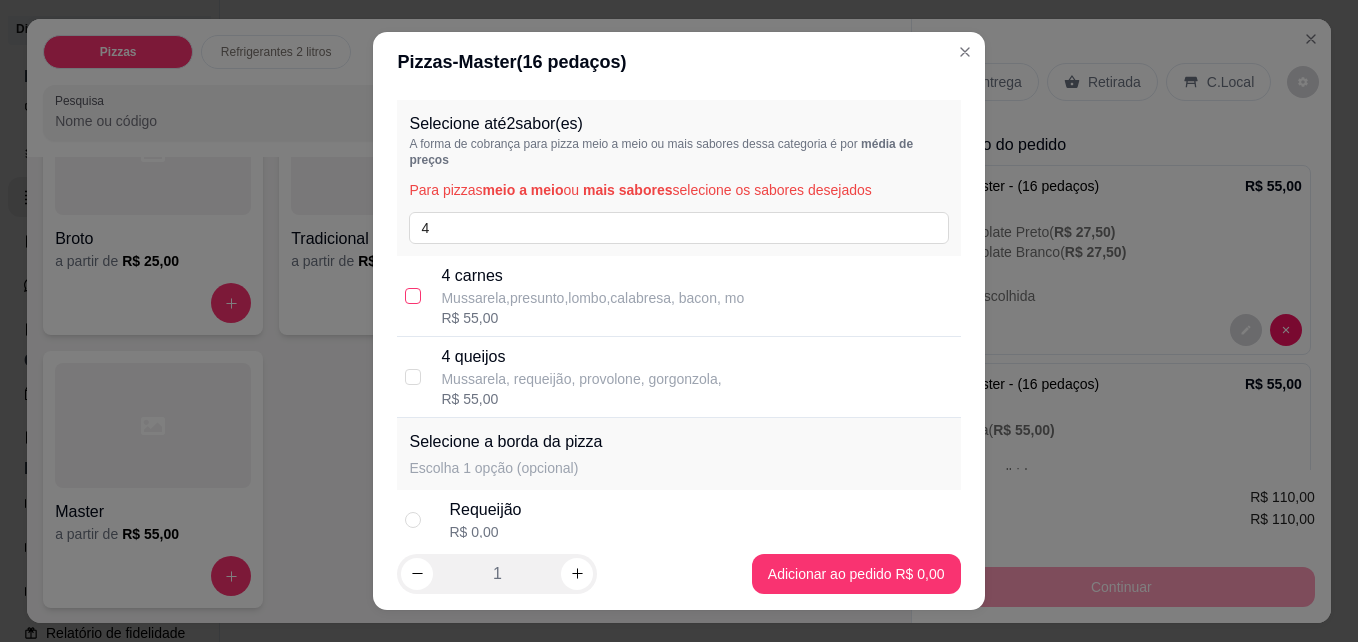 click at bounding box center [413, 296] 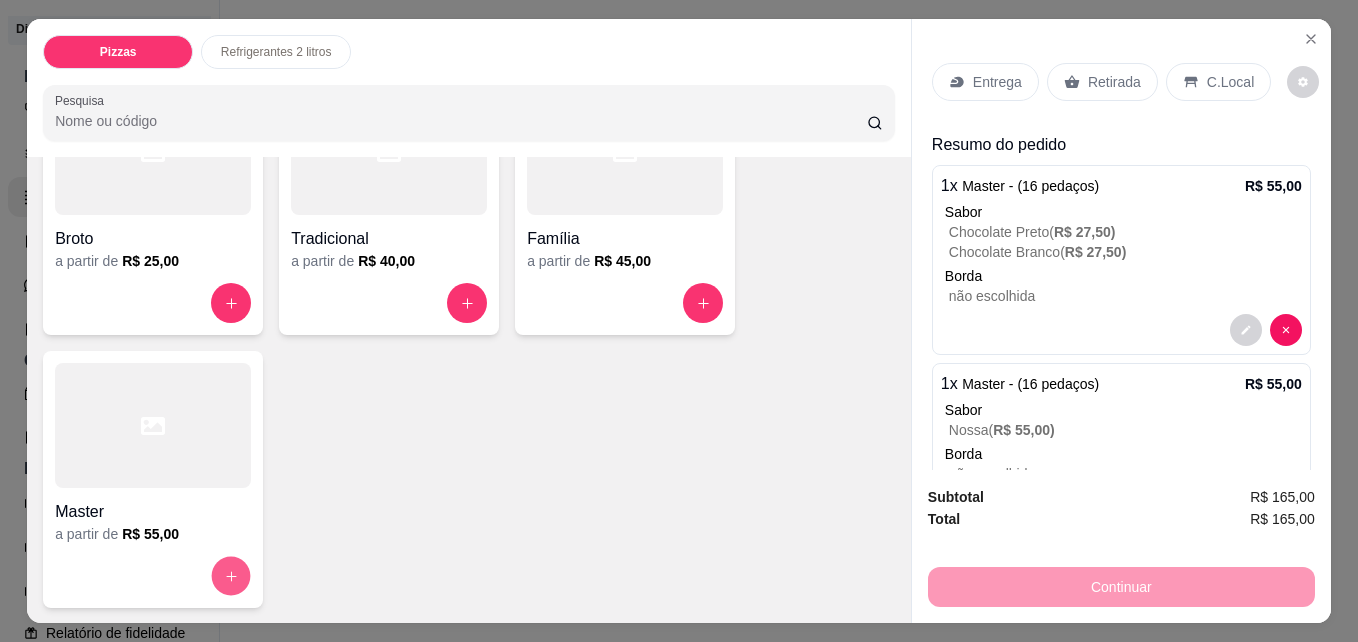 click 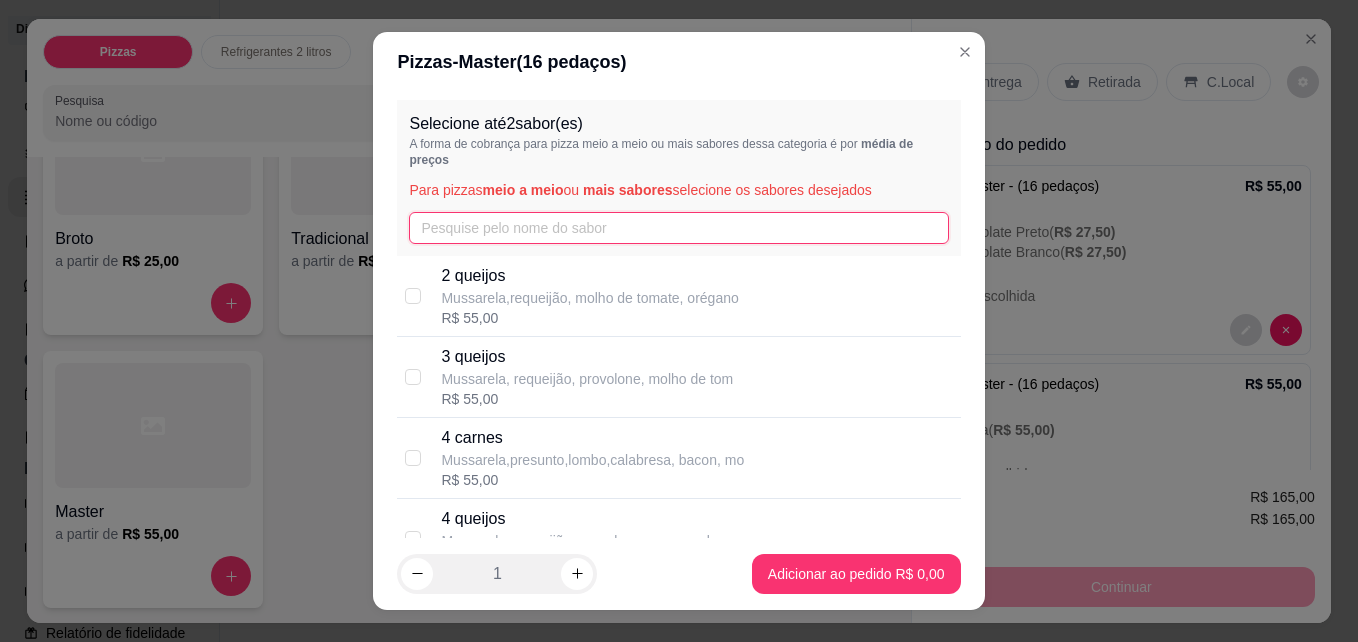 click at bounding box center [678, 228] 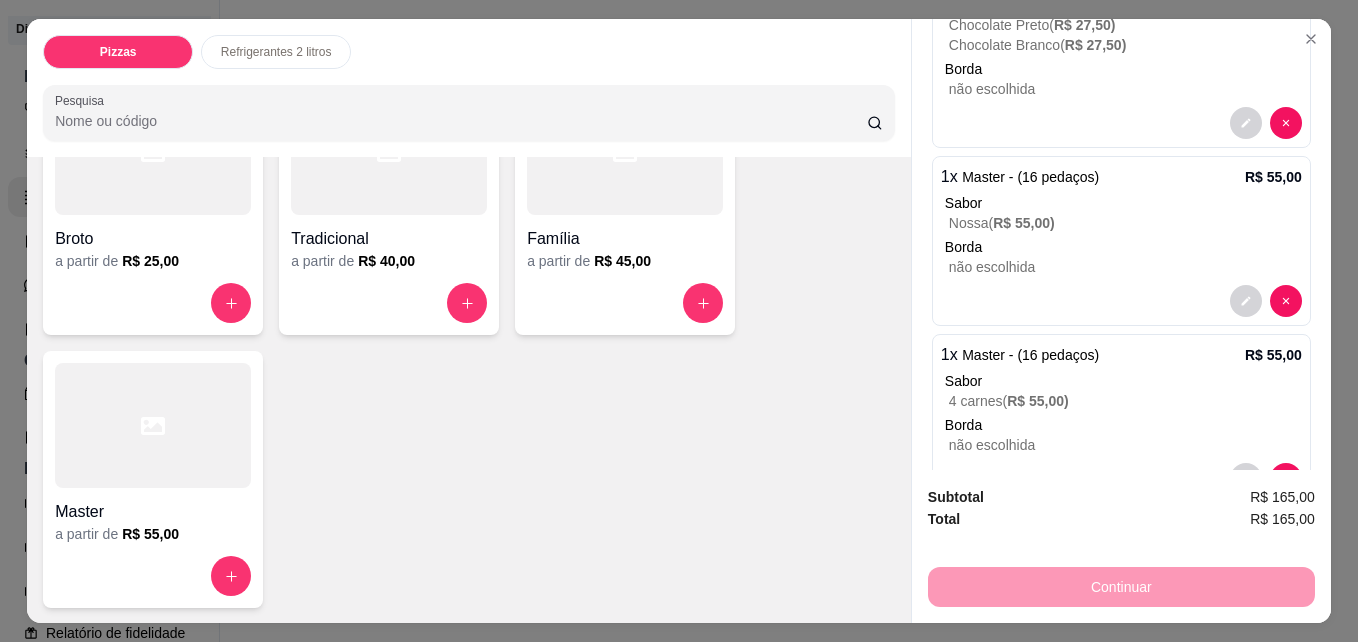 scroll, scrollTop: 208, scrollLeft: 0, axis: vertical 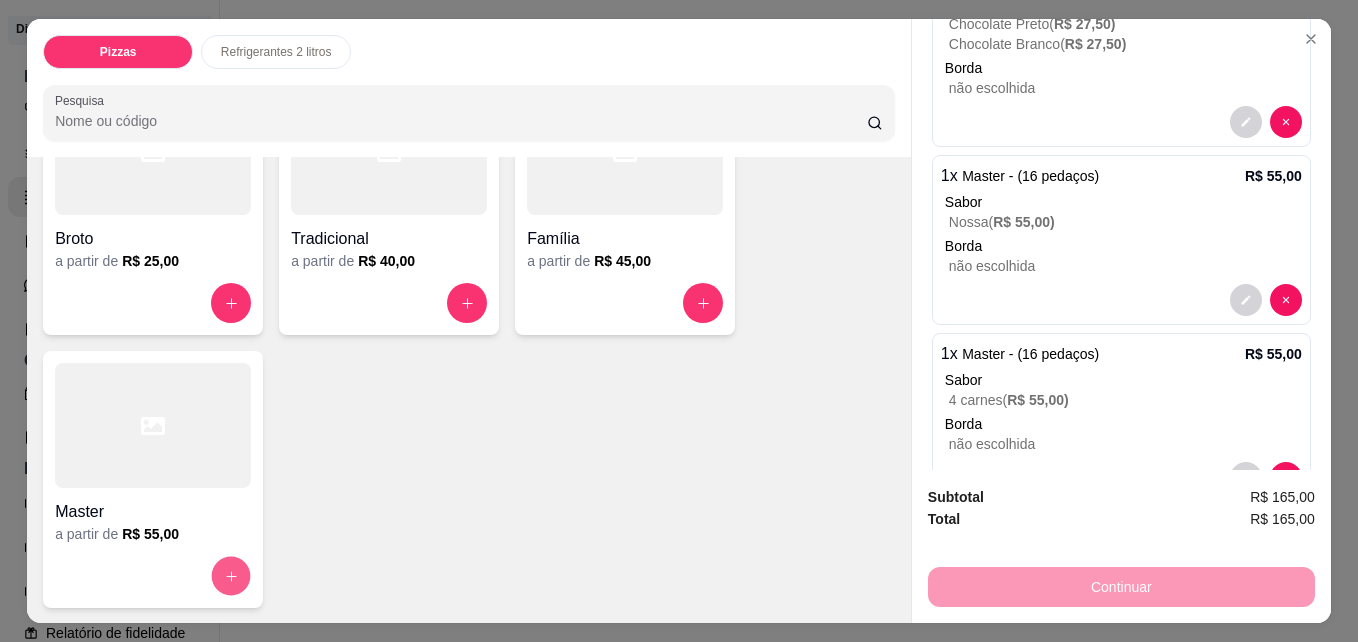 click 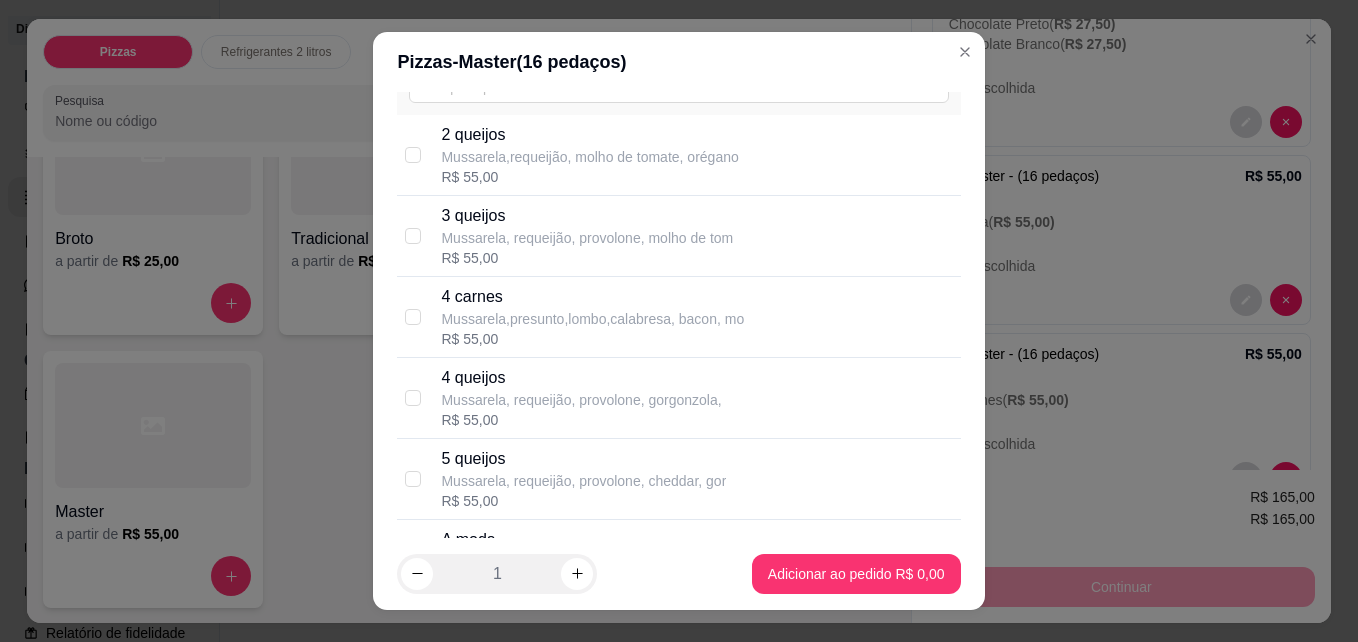 scroll, scrollTop: 142, scrollLeft: 0, axis: vertical 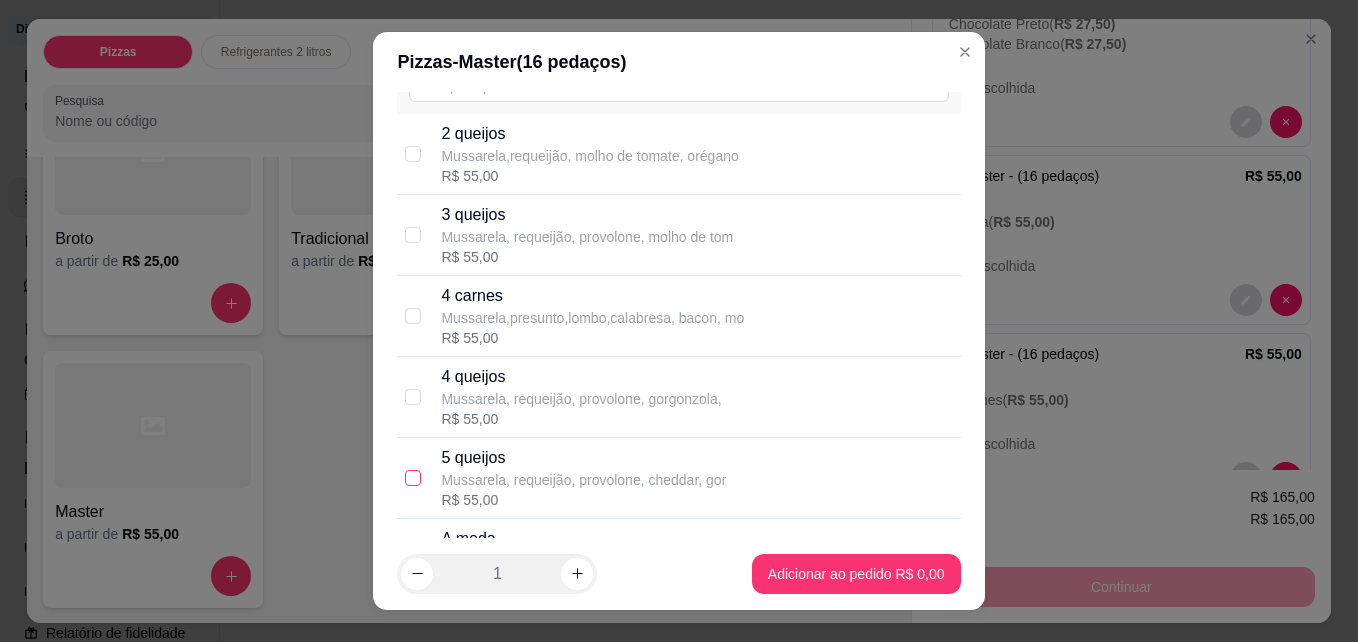 click at bounding box center (413, 478) 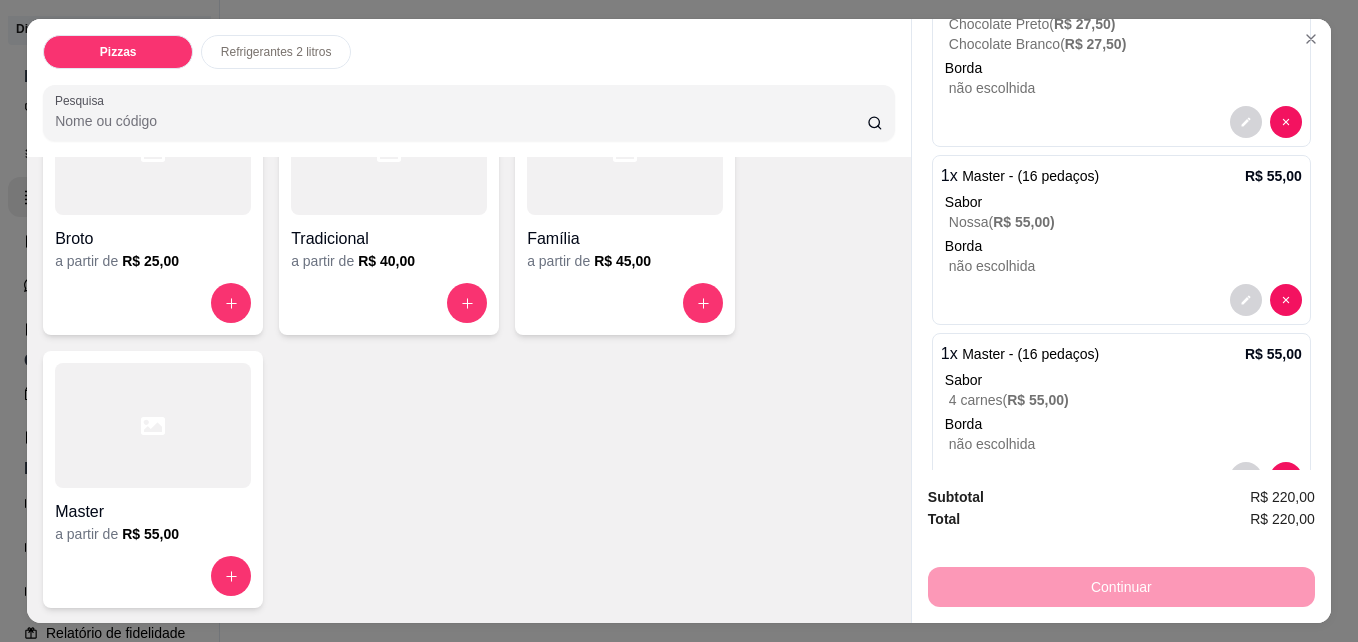 click on "Continuar" at bounding box center [1121, 584] 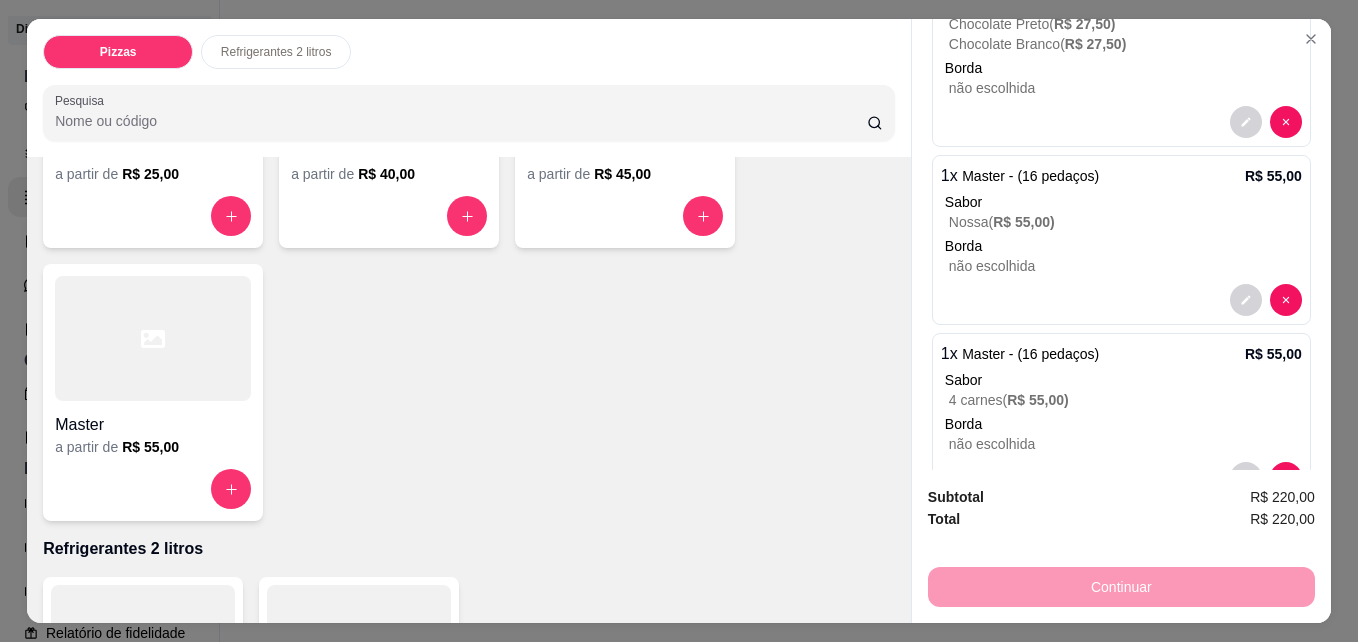 scroll, scrollTop: 290, scrollLeft: 0, axis: vertical 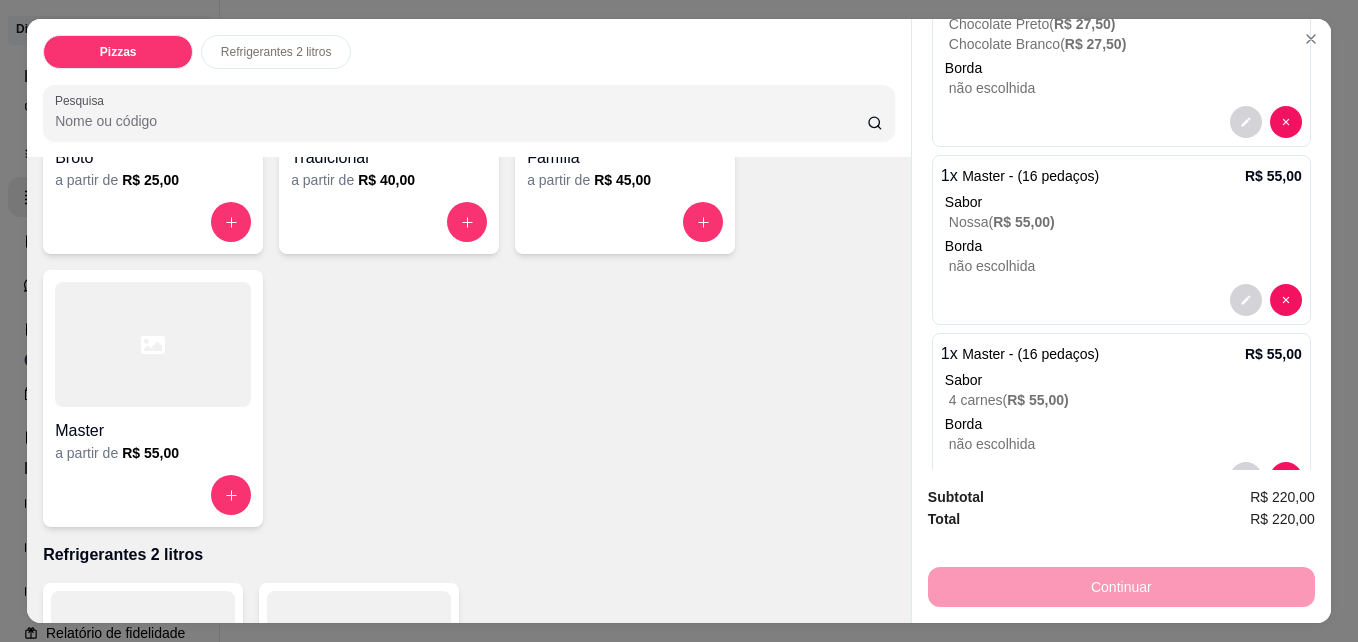 click on "Continuar" at bounding box center [1121, 584] 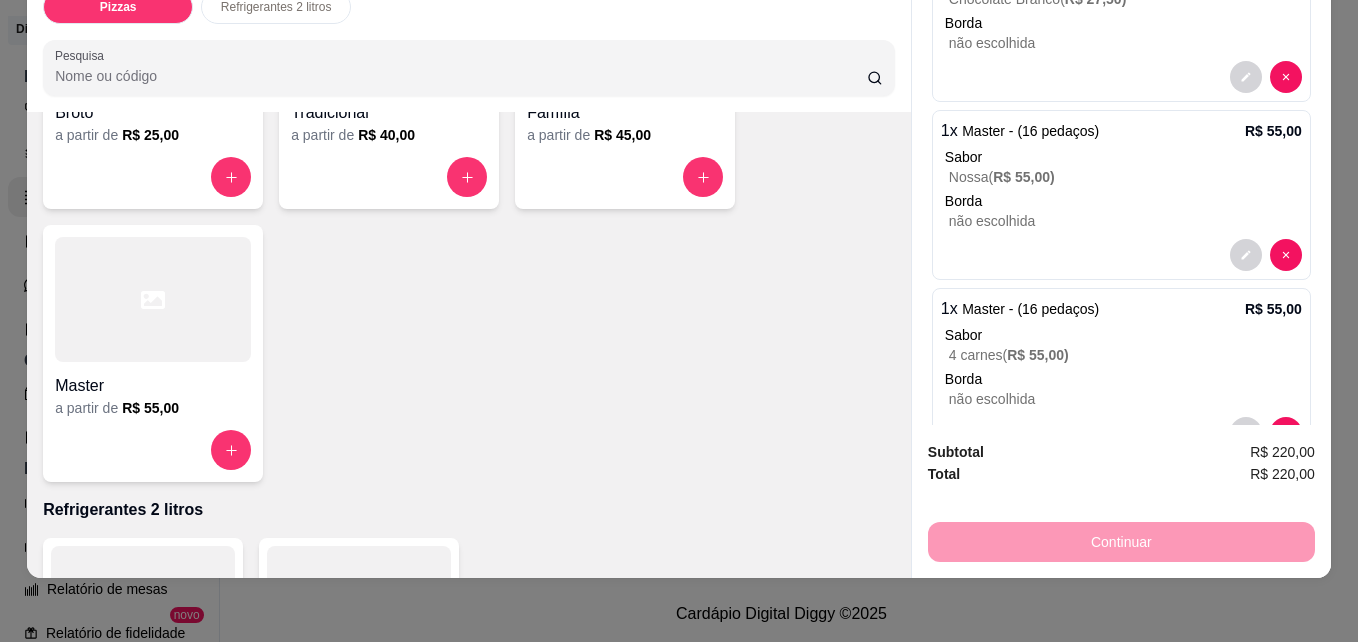 scroll, scrollTop: 0, scrollLeft: 0, axis: both 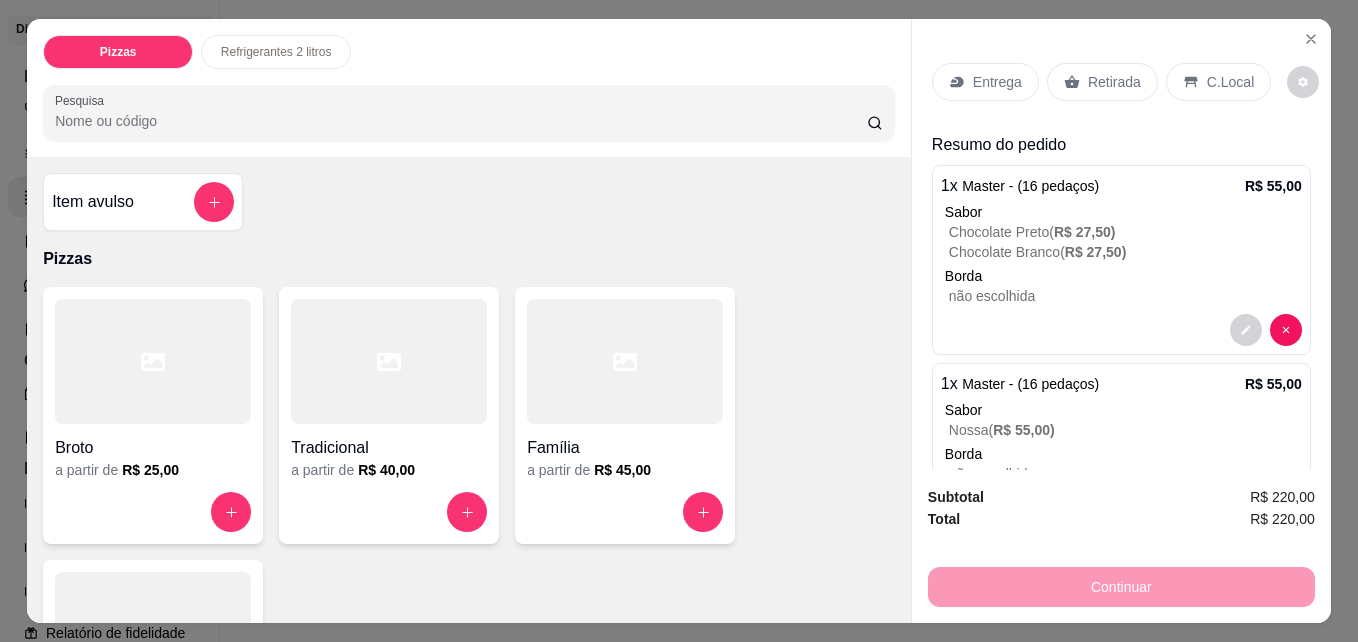 click on "Retirada" at bounding box center (1114, 82) 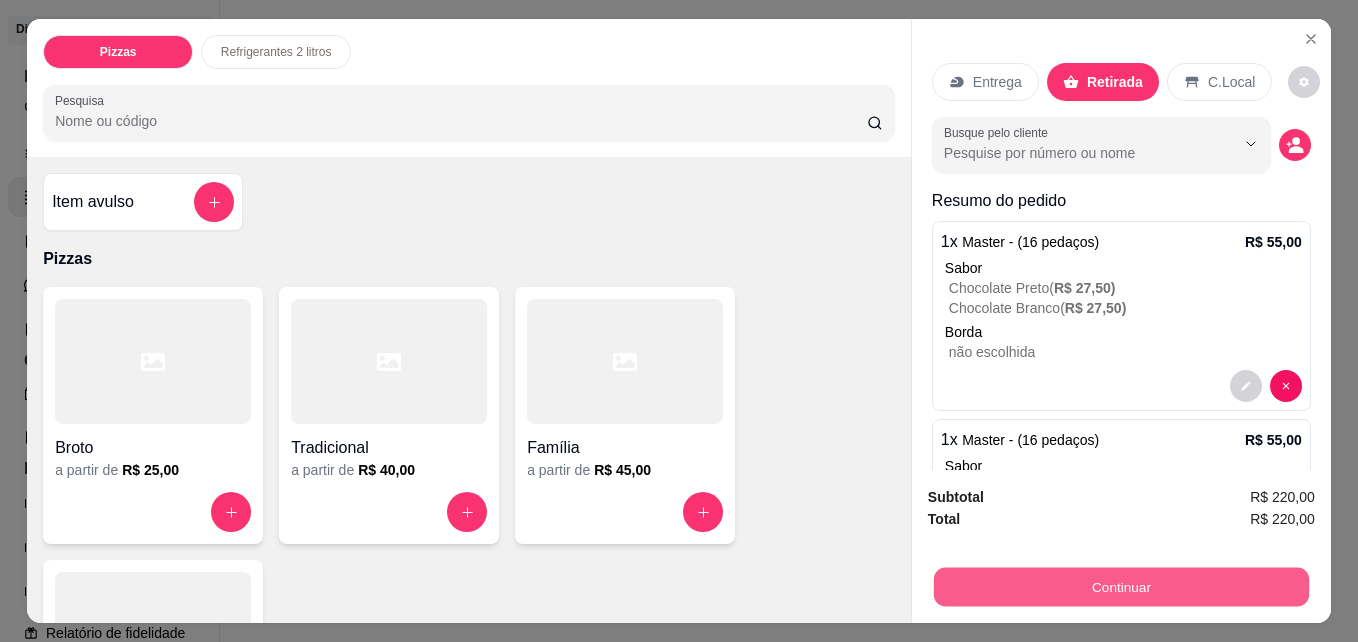 click on "Continuar" at bounding box center (1121, 586) 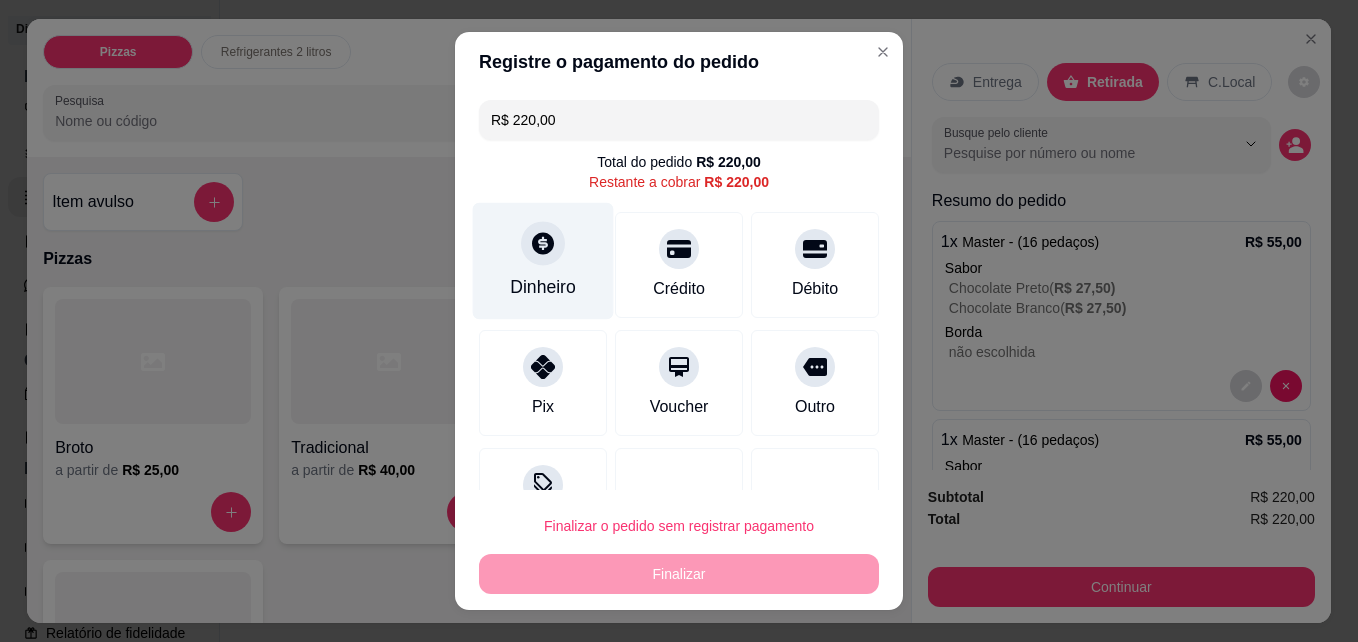 click on "Dinheiro" at bounding box center [543, 287] 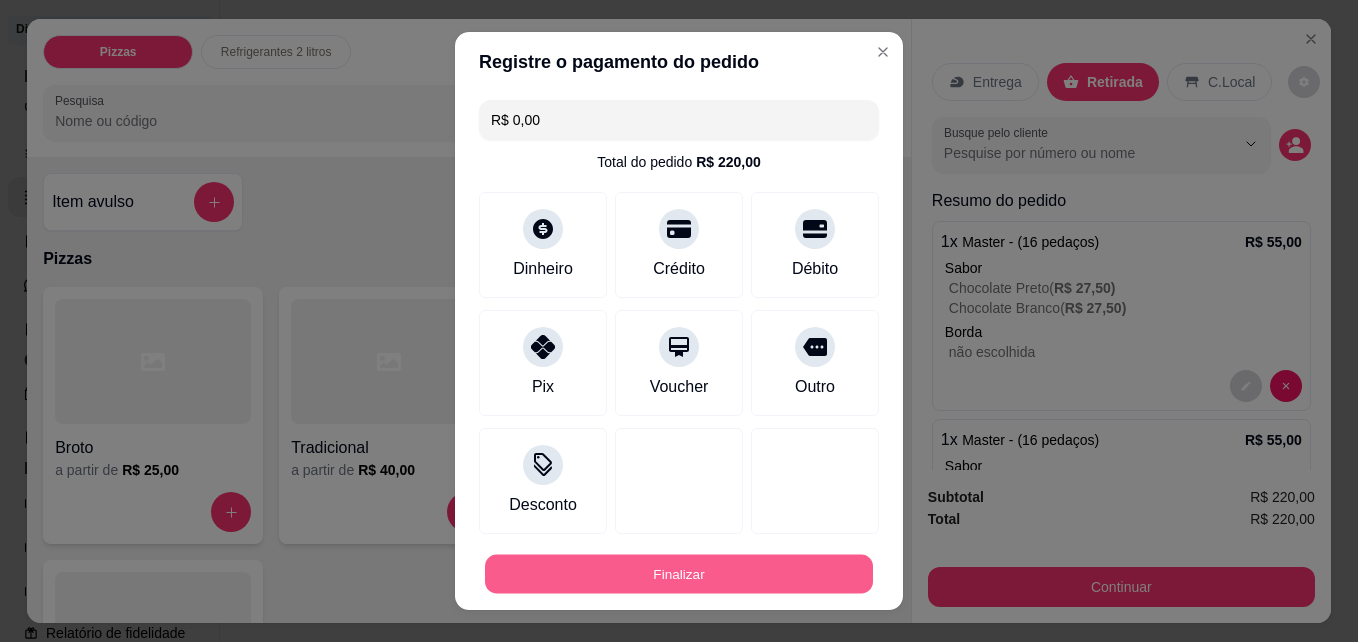 click on "Finalizar" at bounding box center [679, 574] 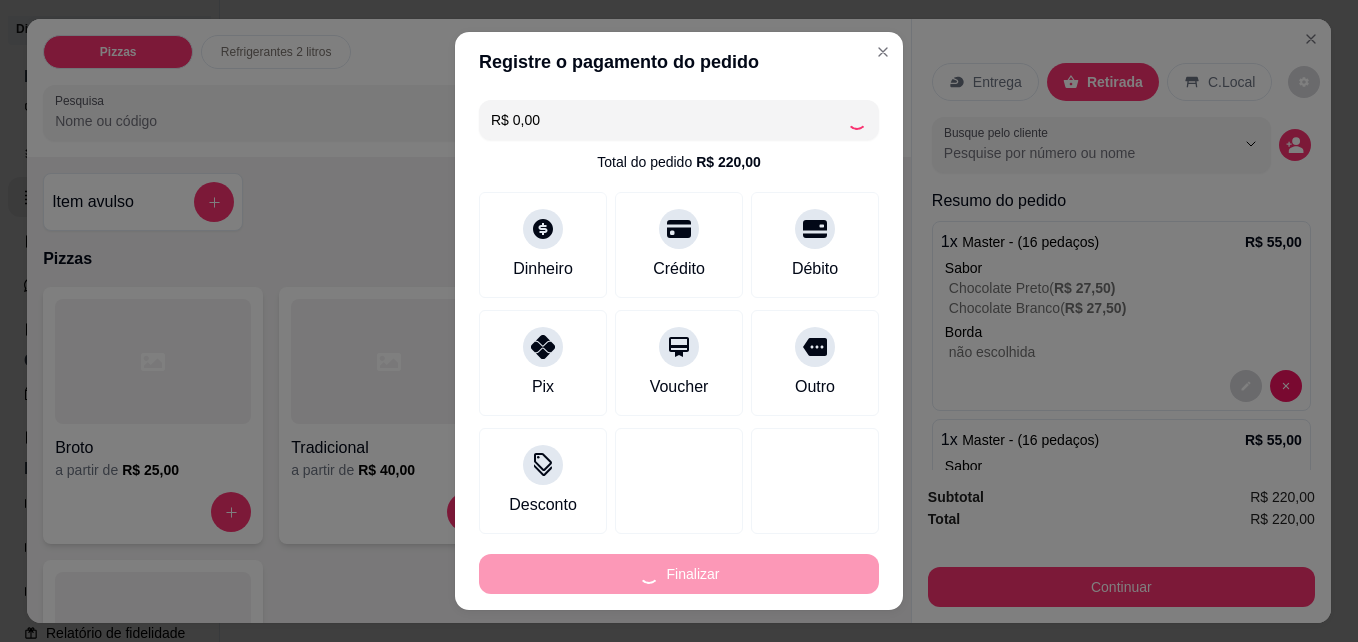 type on "-R$ 220,00" 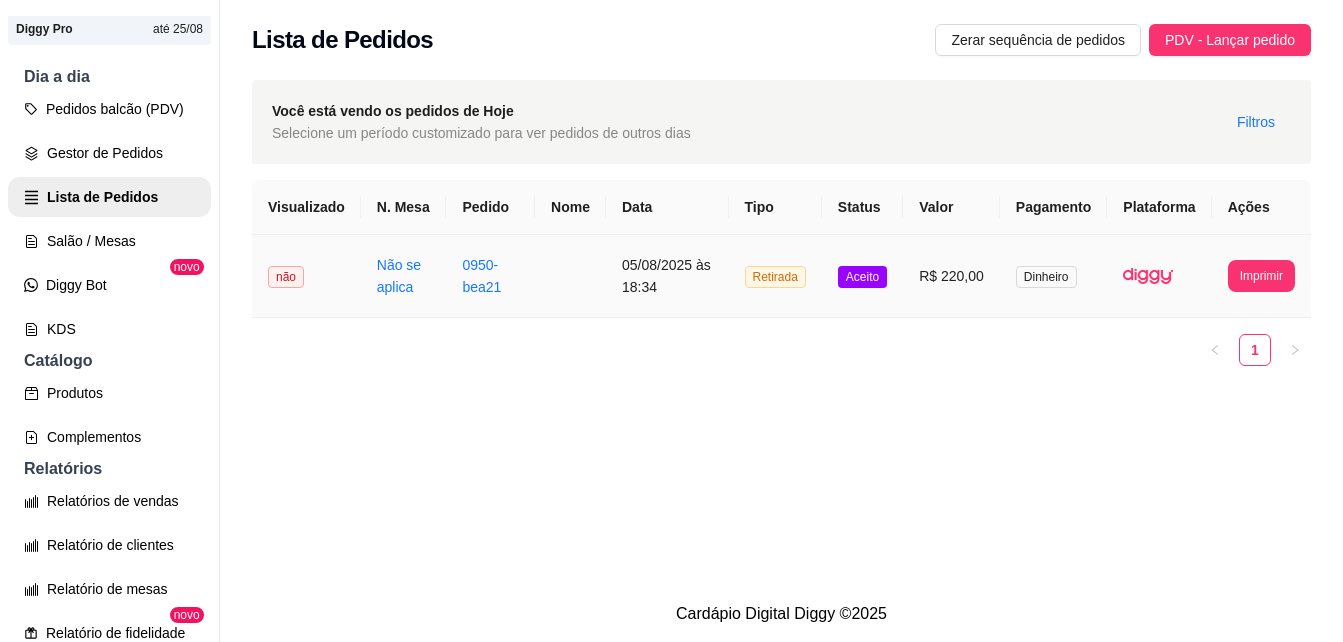 click on "Aceito" at bounding box center (862, 277) 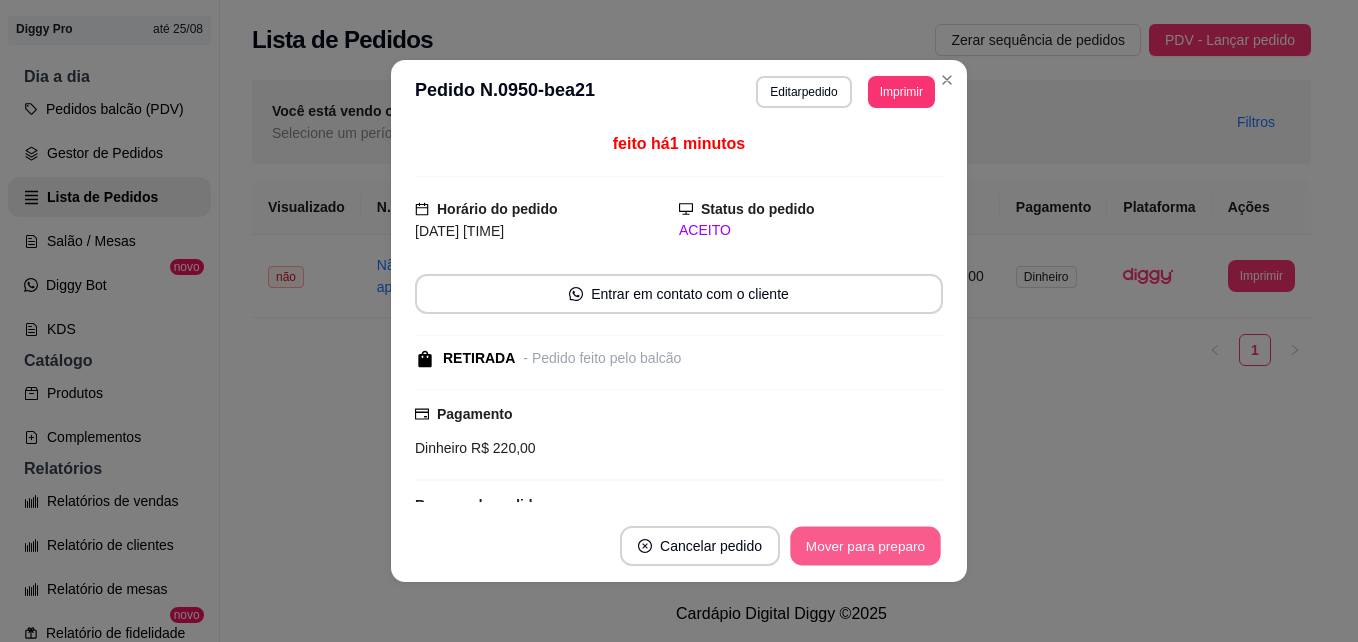 click on "Mover para preparo" at bounding box center [865, 546] 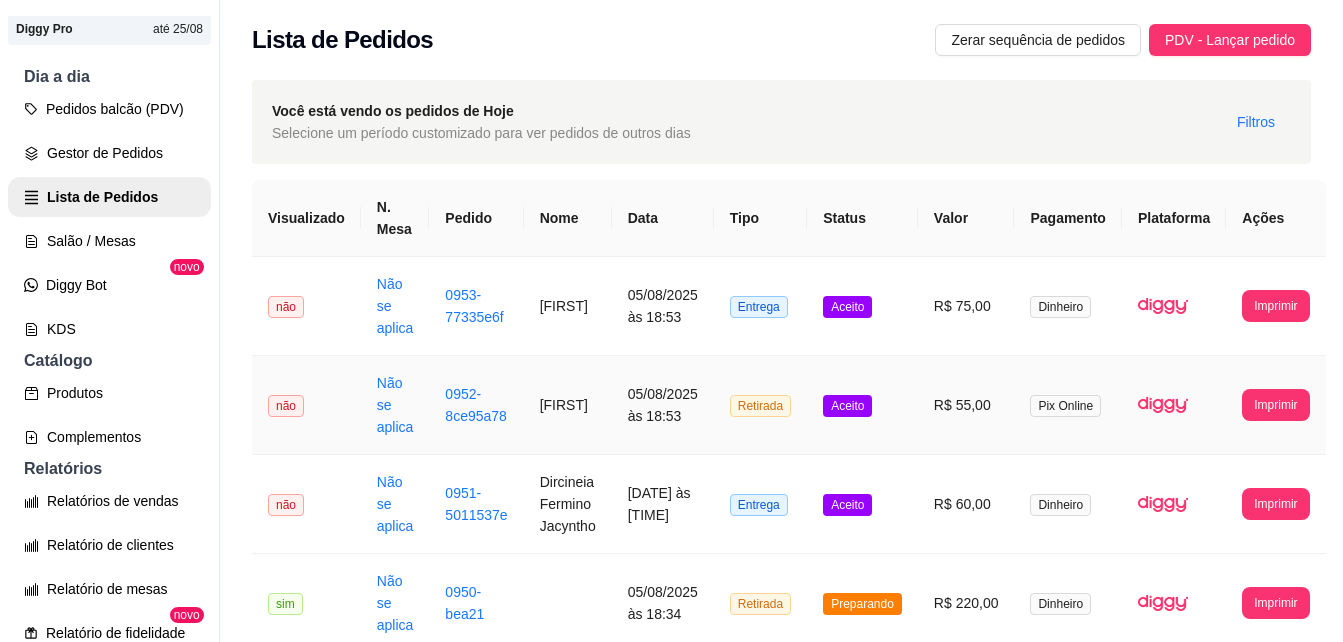 scroll, scrollTop: 170, scrollLeft: 0, axis: vertical 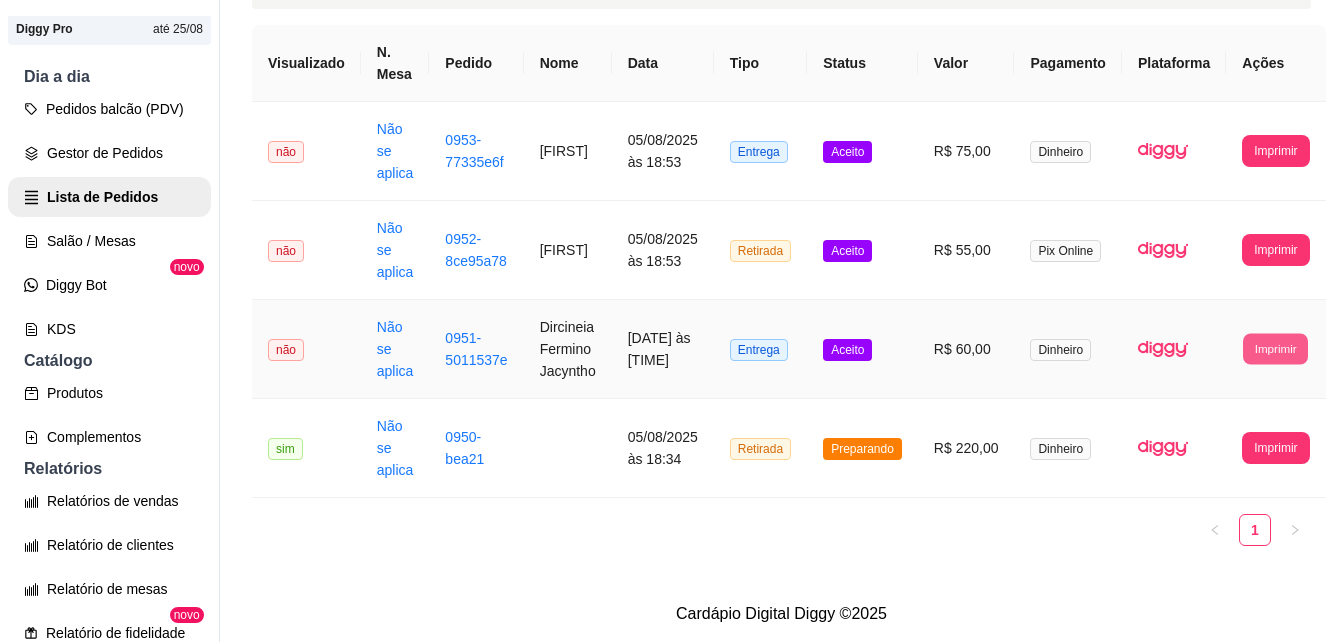 click on "Imprimir" at bounding box center (1275, 348) 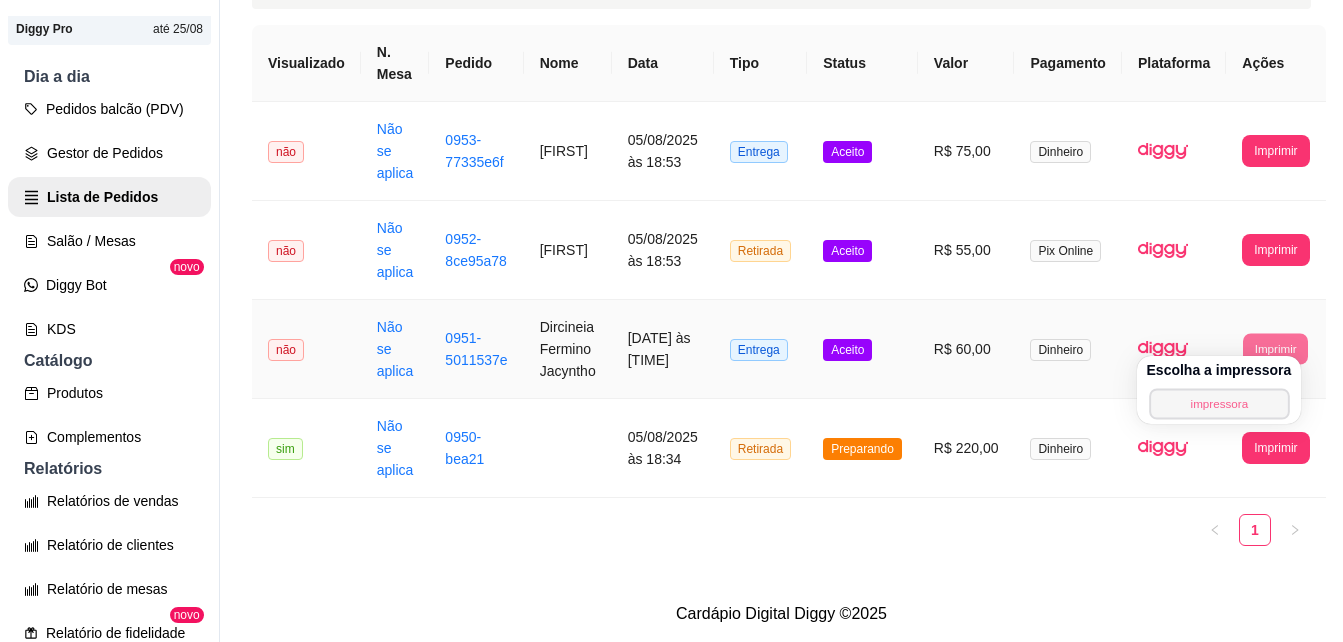 click on "impressora" at bounding box center (1219, 403) 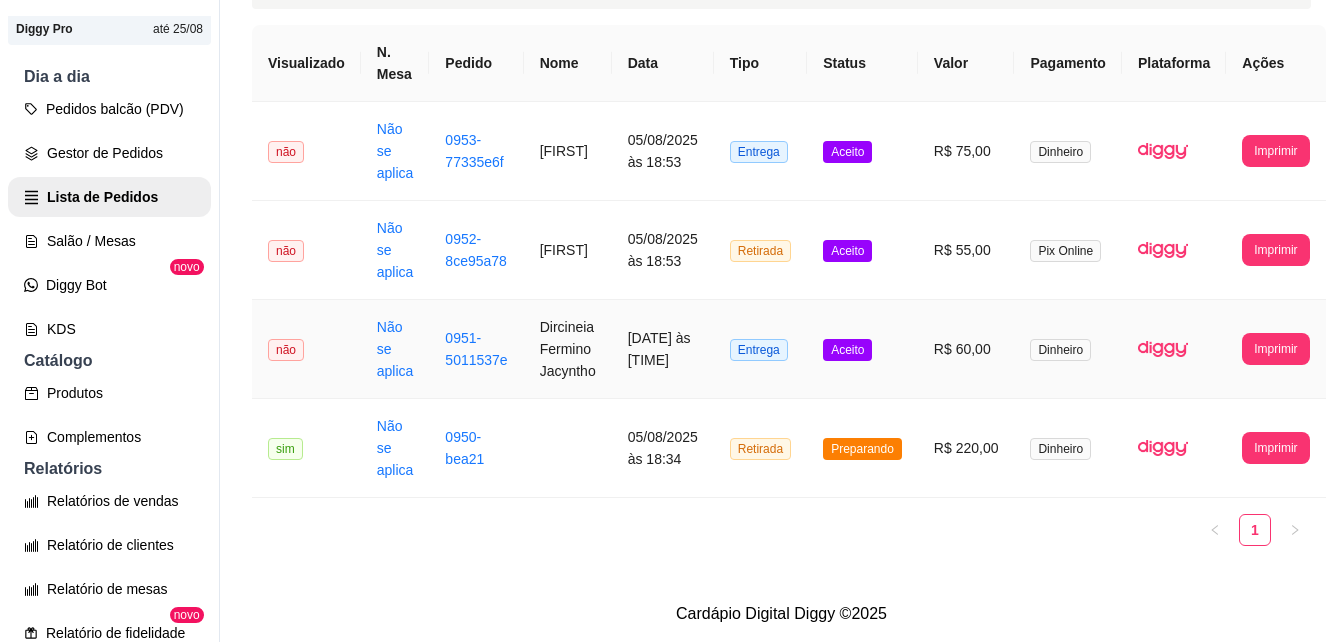 click on "[DATE] às [TIME]" at bounding box center [663, 349] 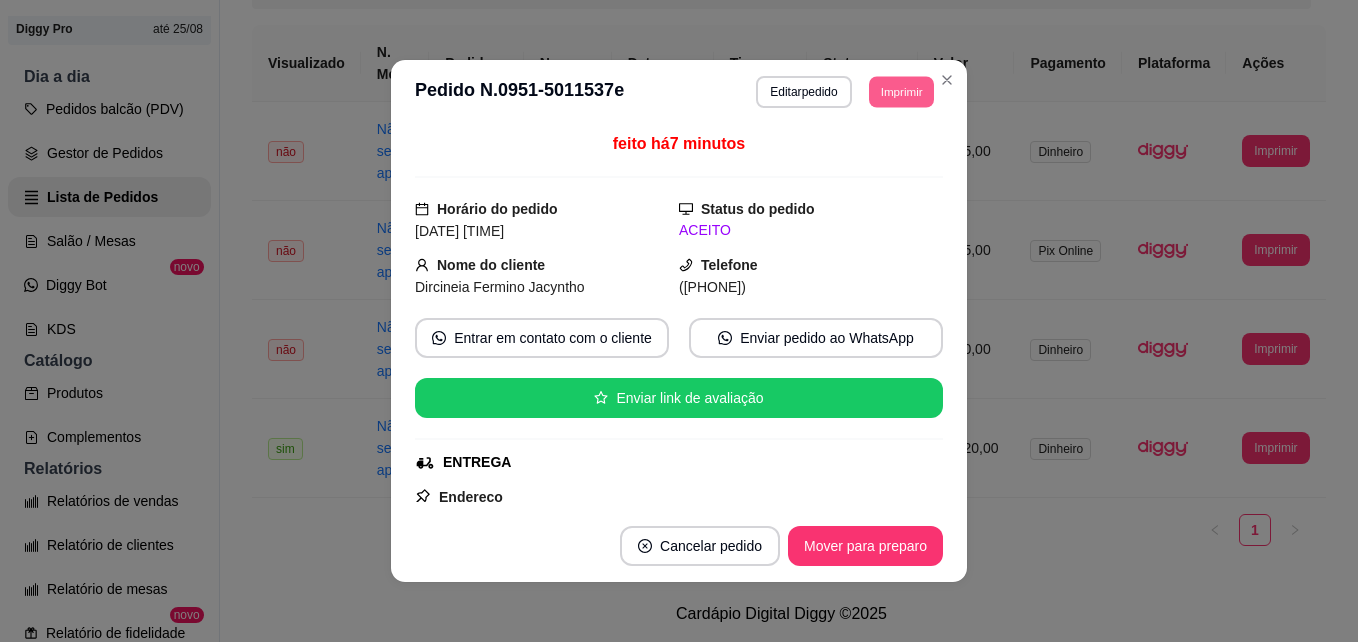 click on "Imprimir" at bounding box center [901, 91] 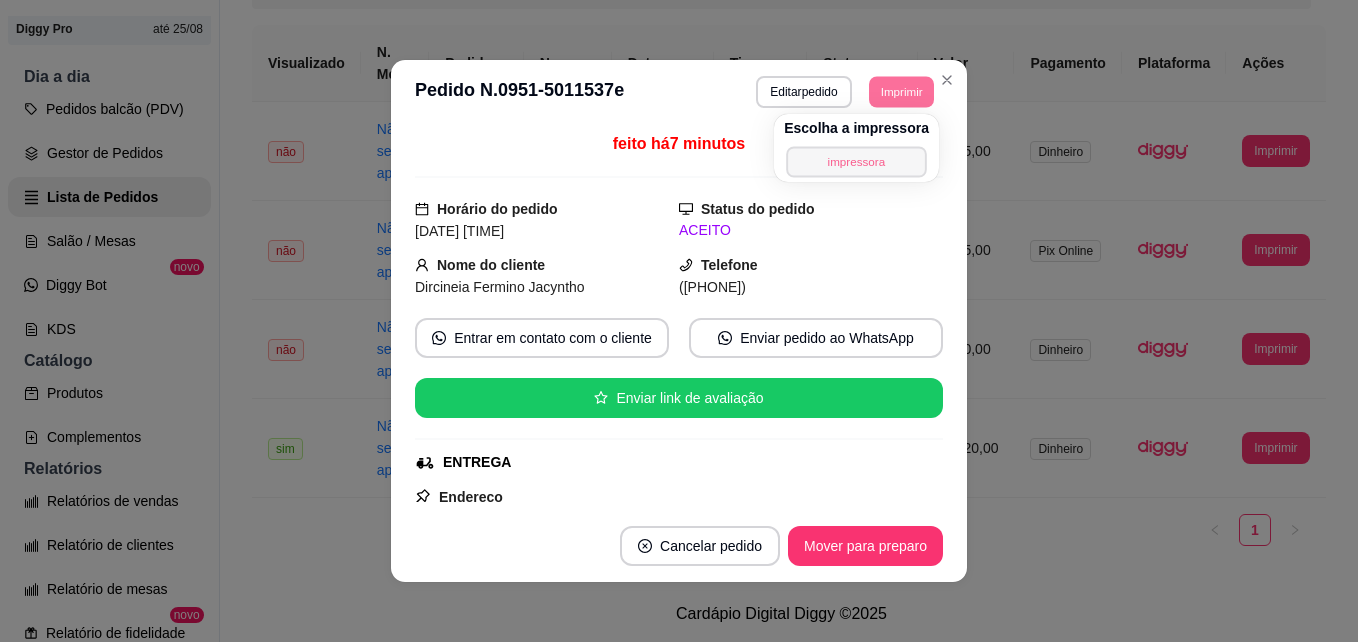 click on "impressora" at bounding box center [856, 161] 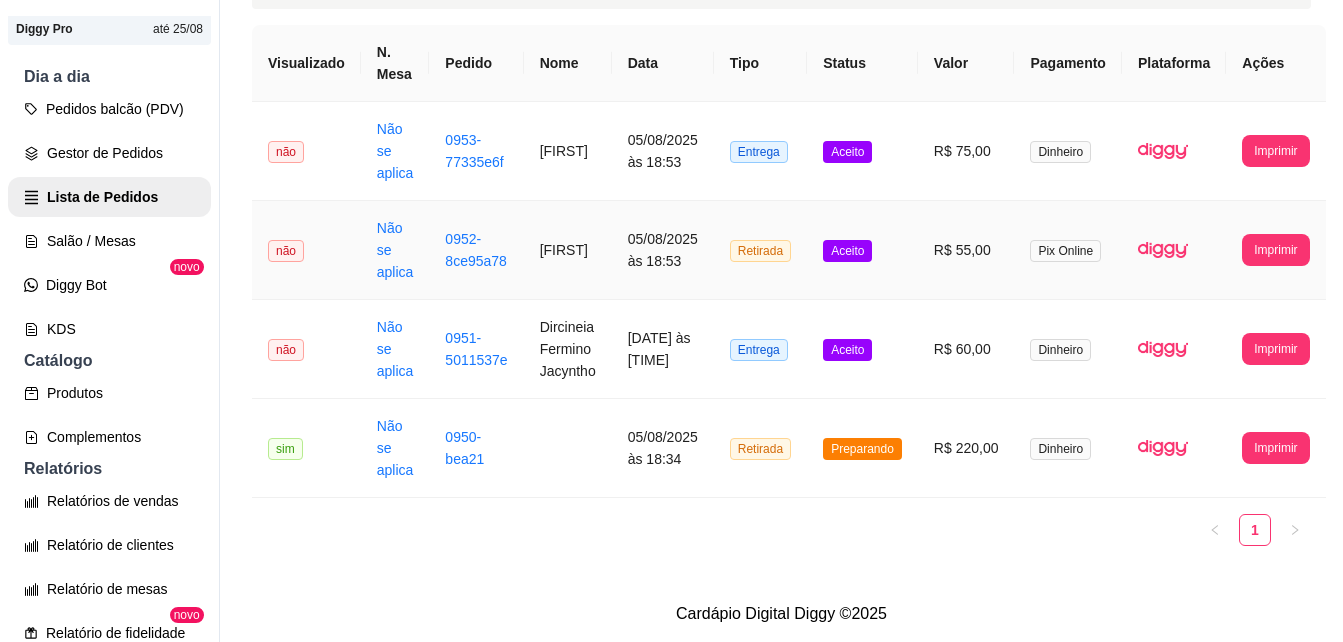 click on "Aceito" at bounding box center (847, 251) 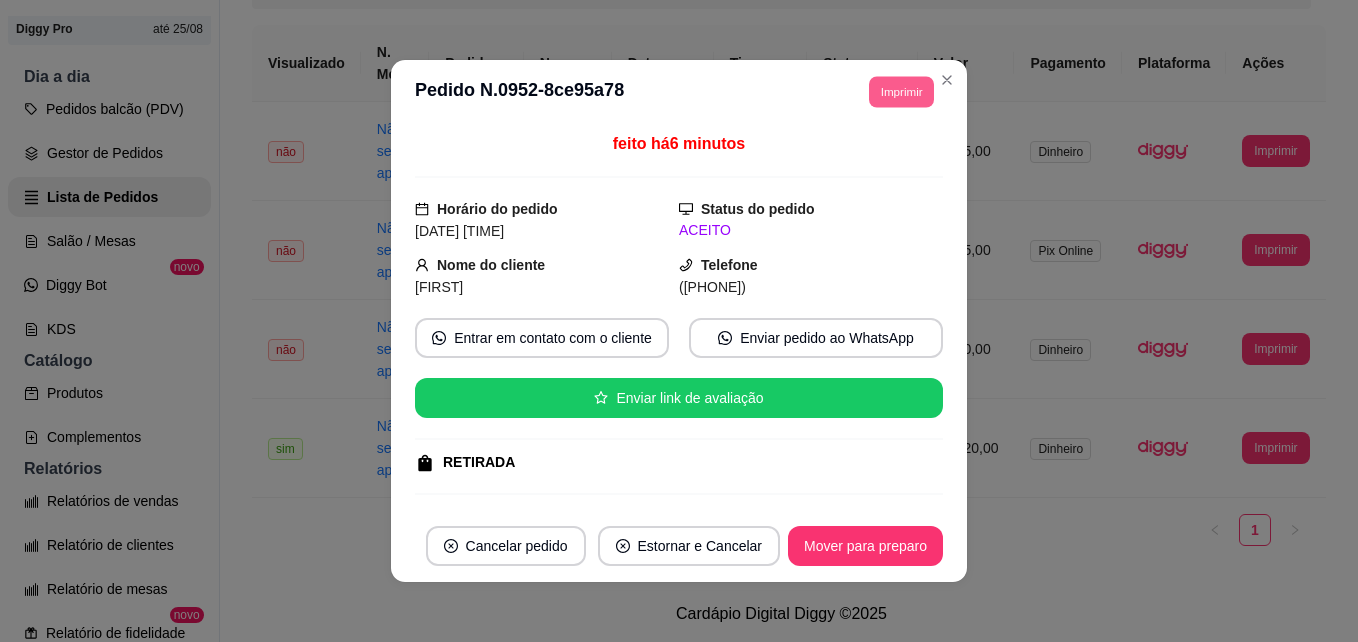 click on "Imprimir" at bounding box center (901, 91) 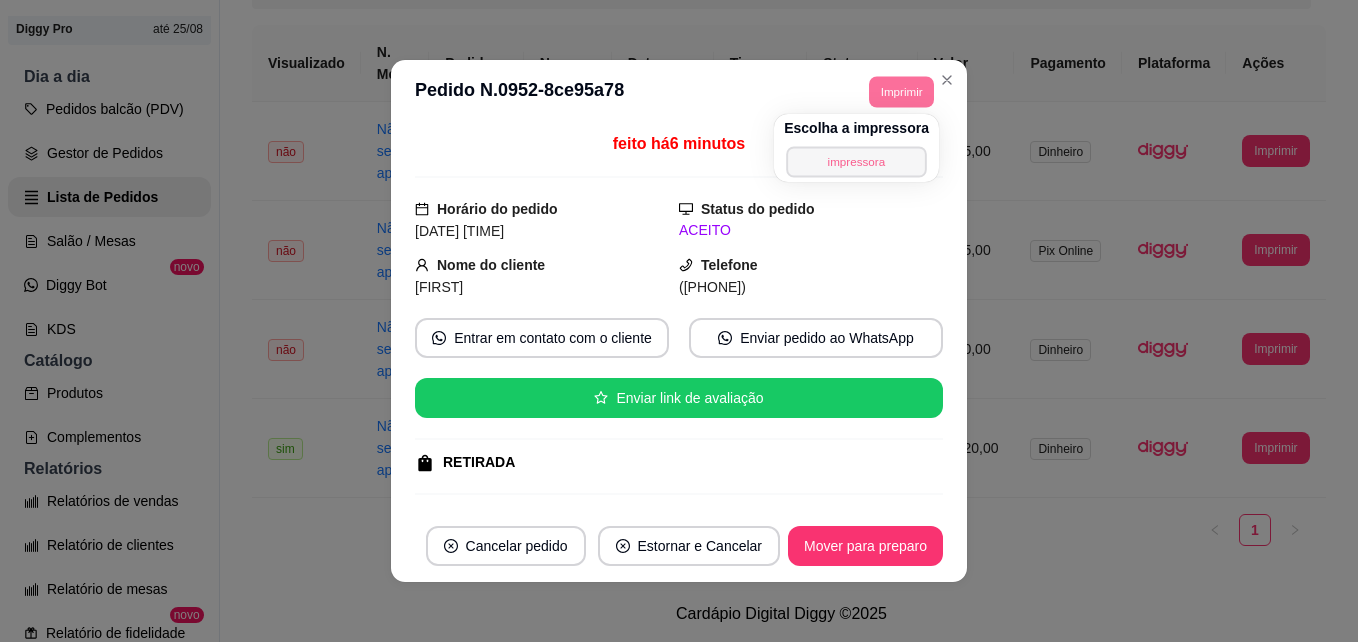 click on "impressora" at bounding box center (856, 161) 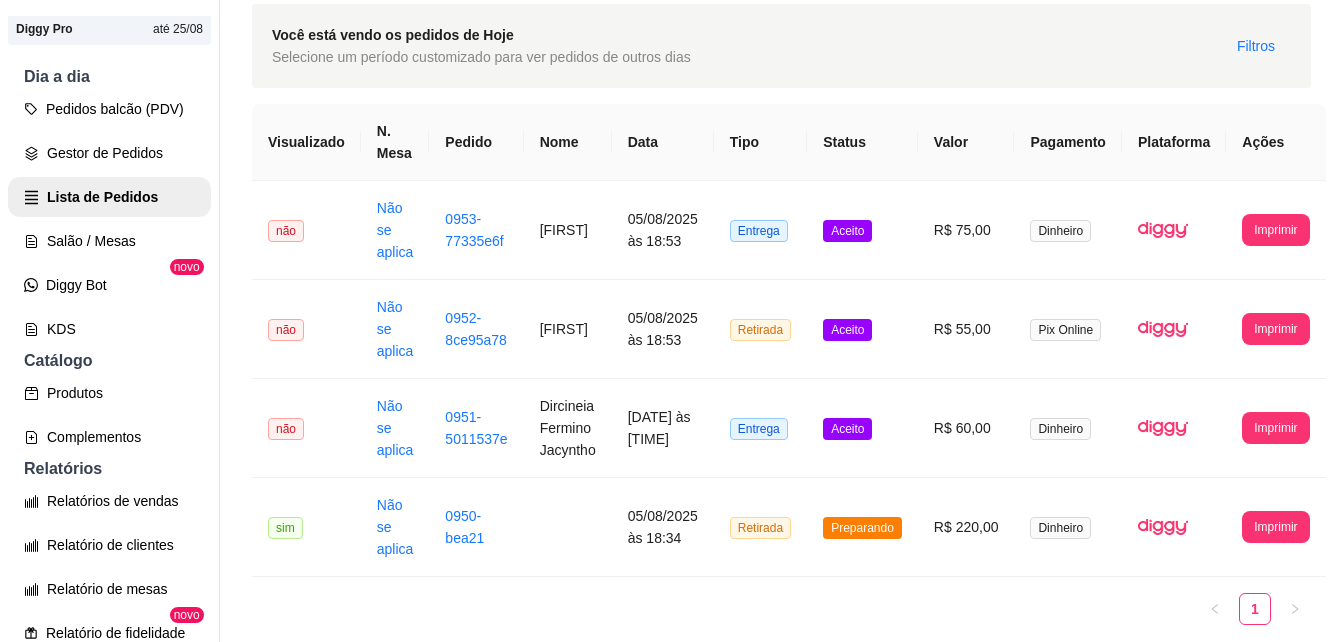 scroll, scrollTop: 75, scrollLeft: 0, axis: vertical 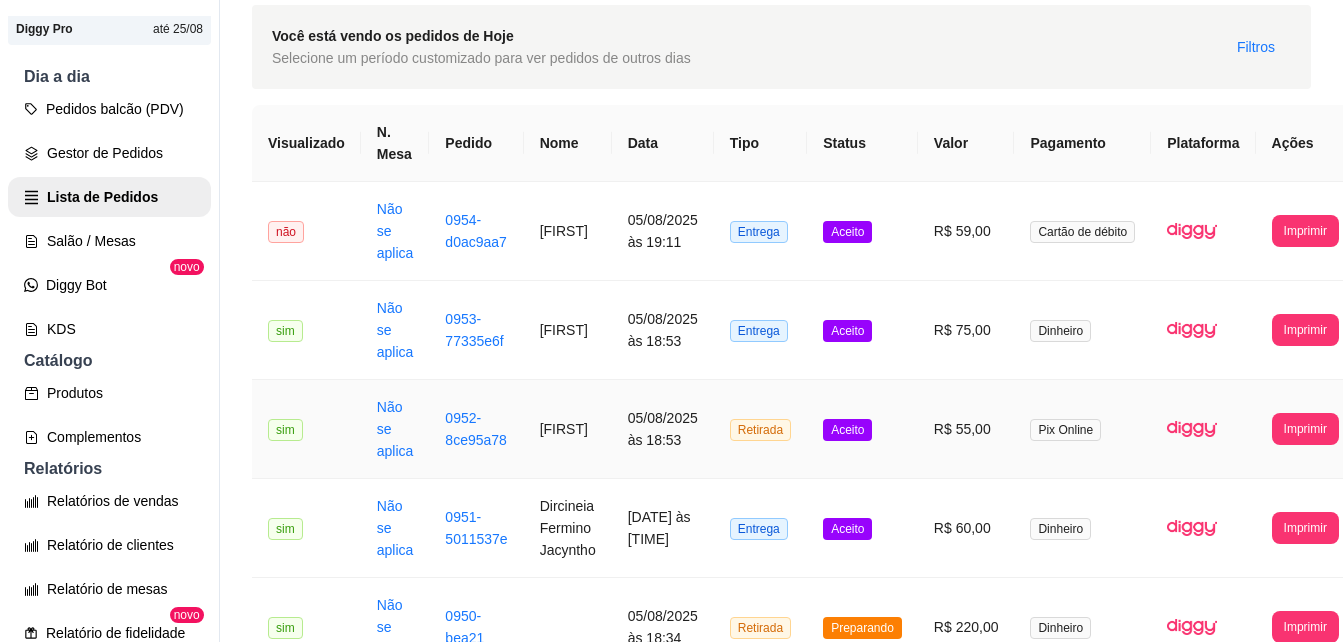 click on "Aceito" at bounding box center (847, 430) 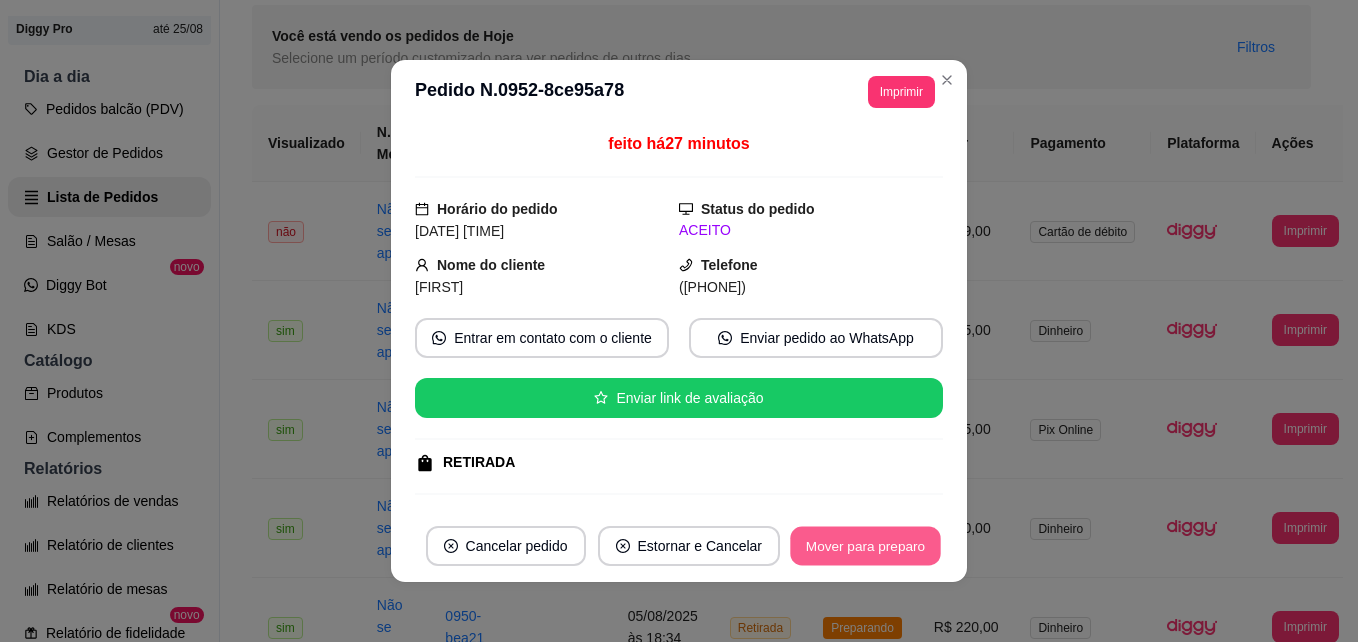 click on "Mover para preparo" at bounding box center [865, 546] 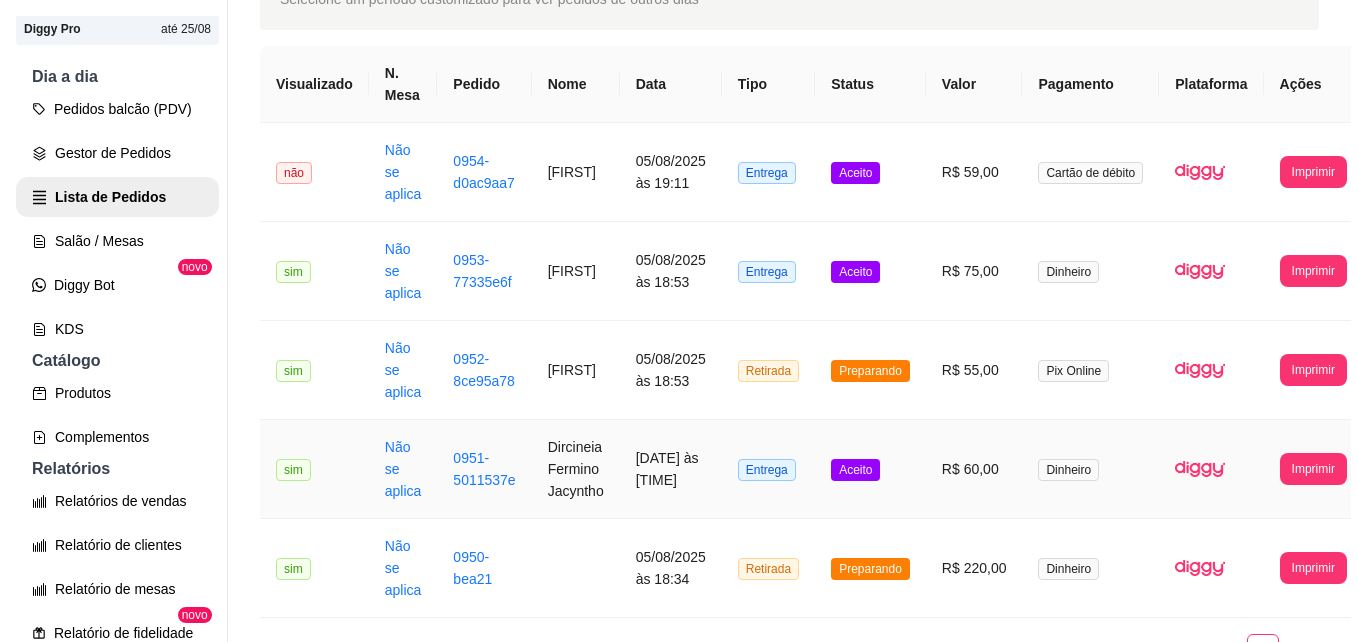 scroll, scrollTop: 135, scrollLeft: 0, axis: vertical 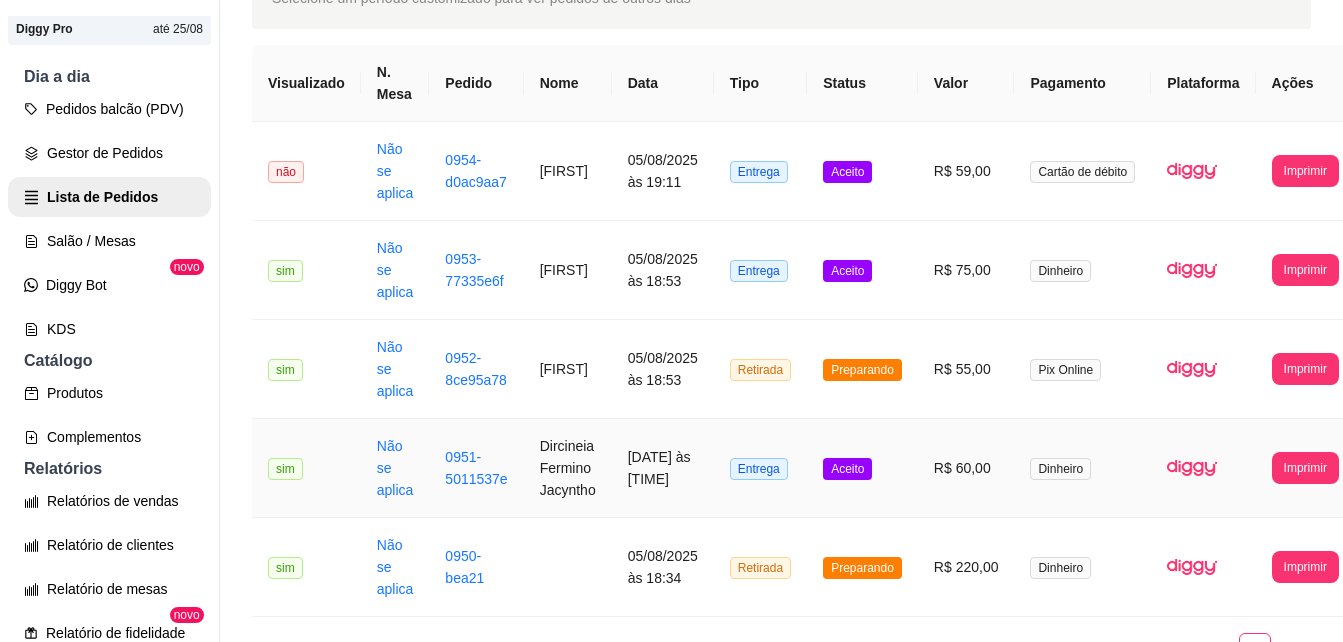 click on "Aceito" at bounding box center [847, 469] 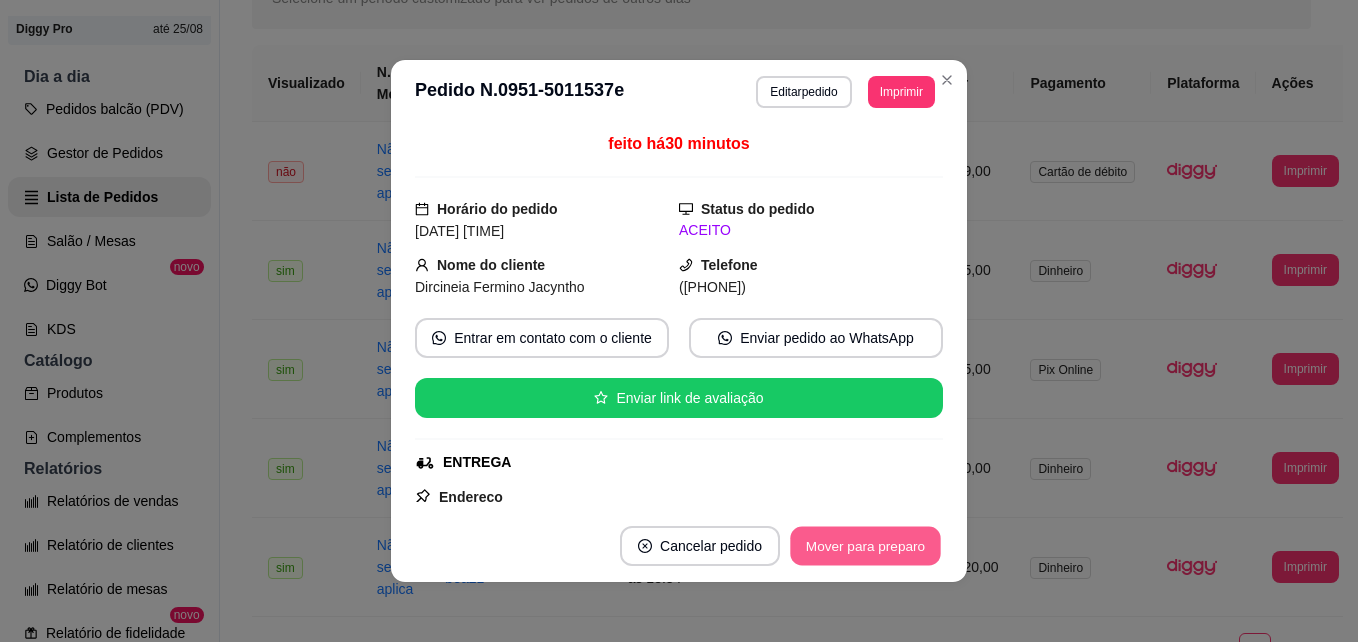 click on "Mover para preparo" at bounding box center (865, 546) 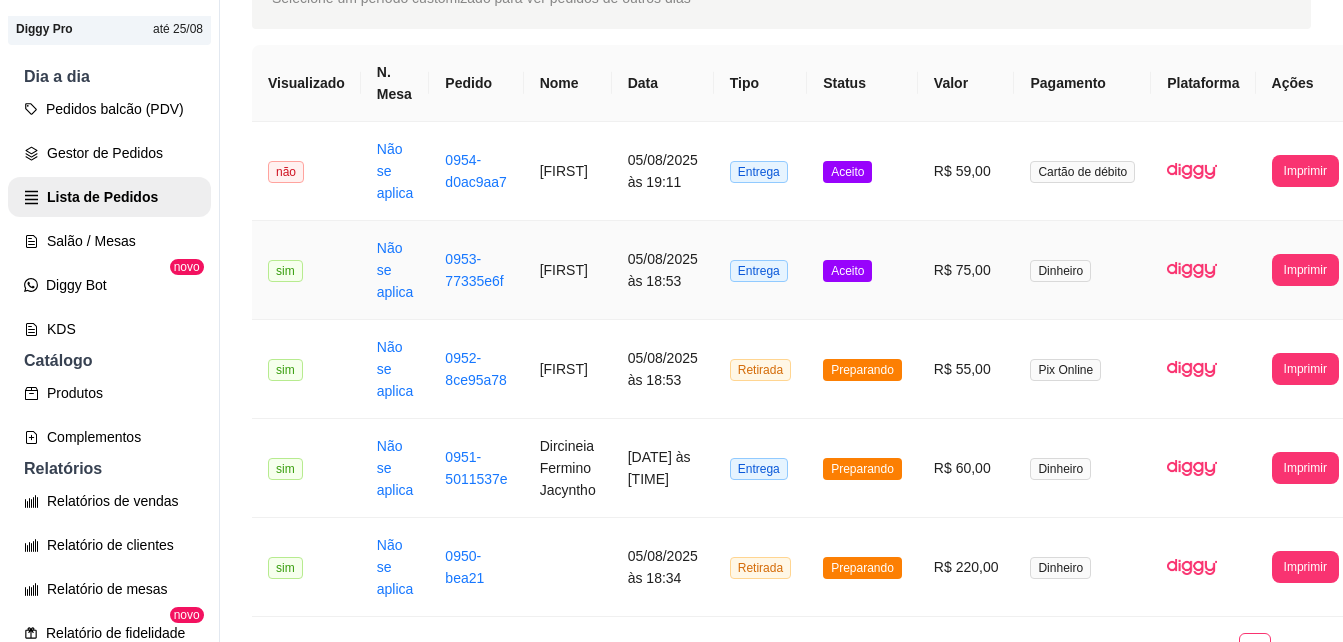 click on "Aceito" at bounding box center (847, 271) 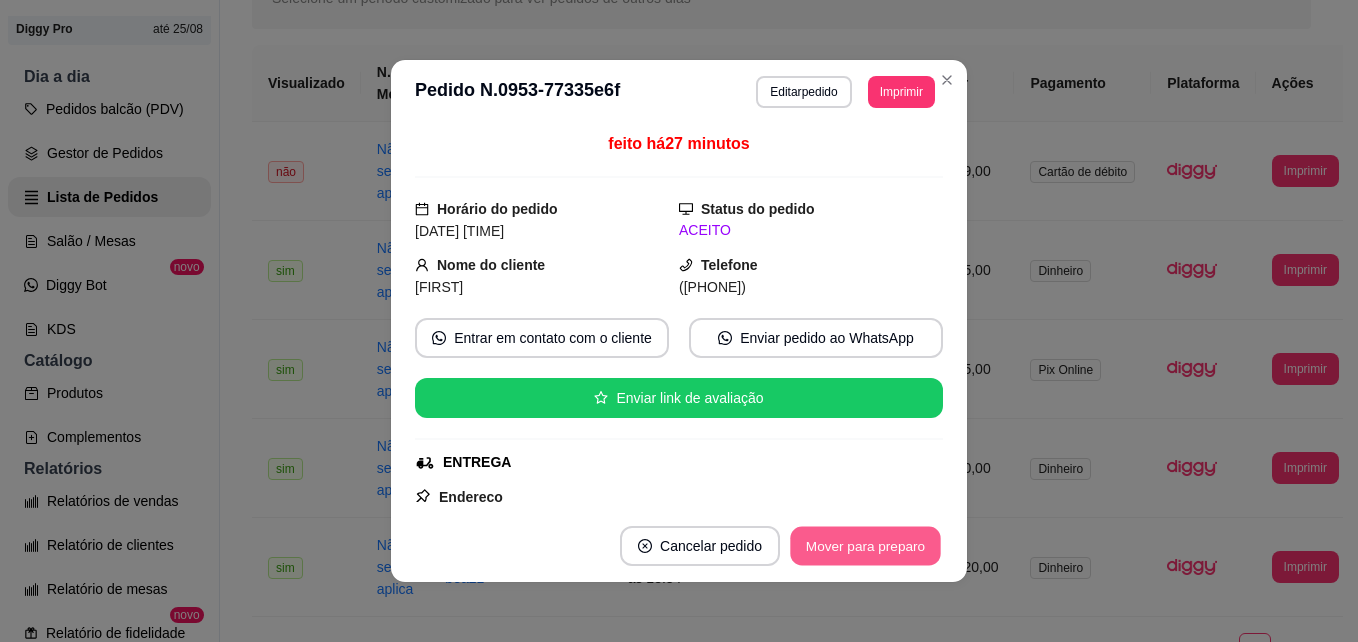 click on "Mover para preparo" at bounding box center [865, 546] 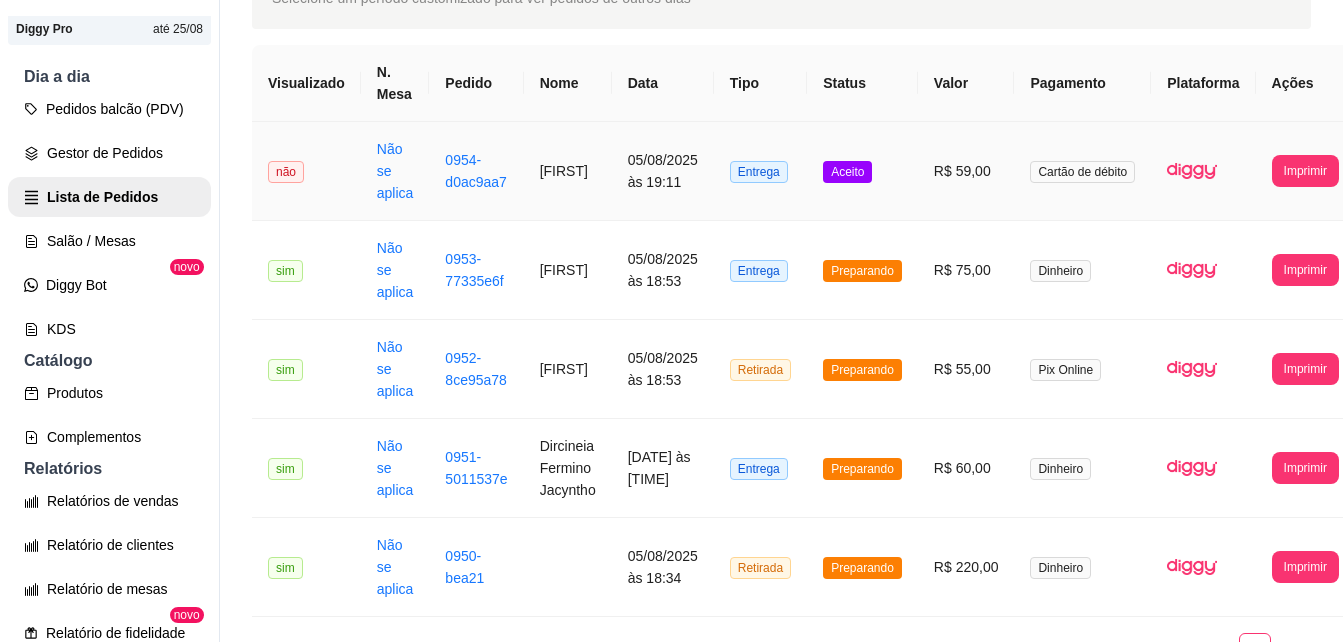 click on "Aceito" at bounding box center [847, 172] 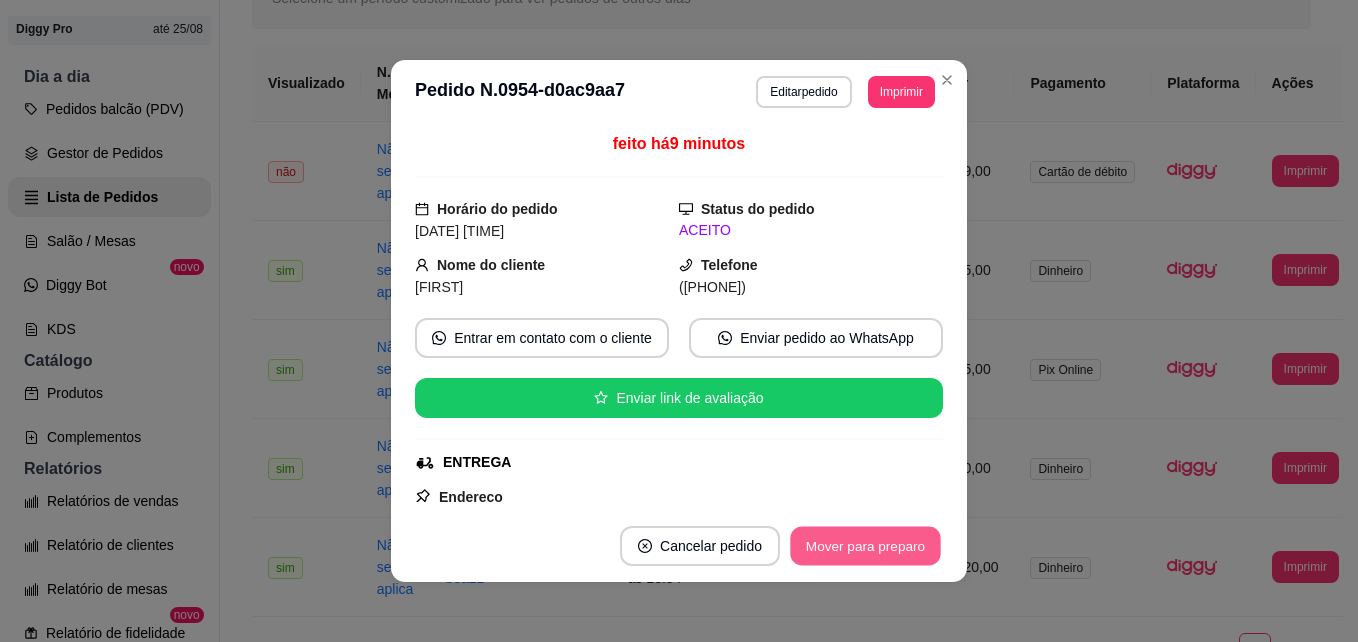 click on "Mover para preparo" at bounding box center (865, 546) 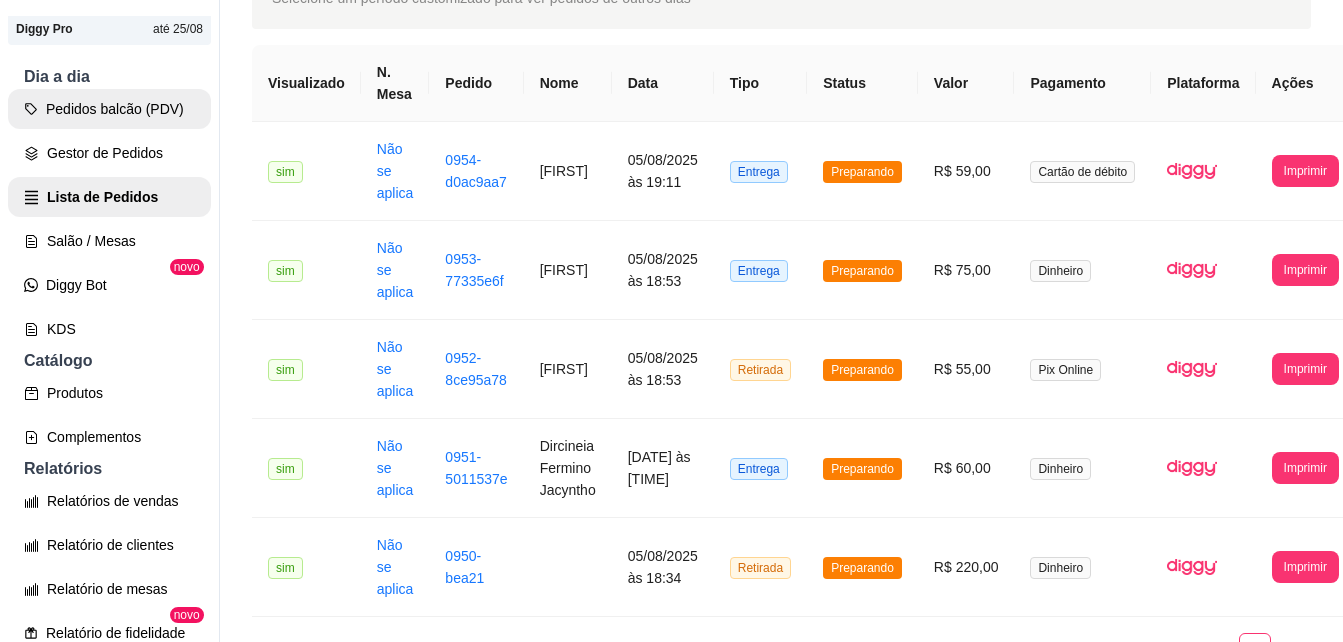 click on "Pedidos balcão (PDV)" at bounding box center [109, 109] 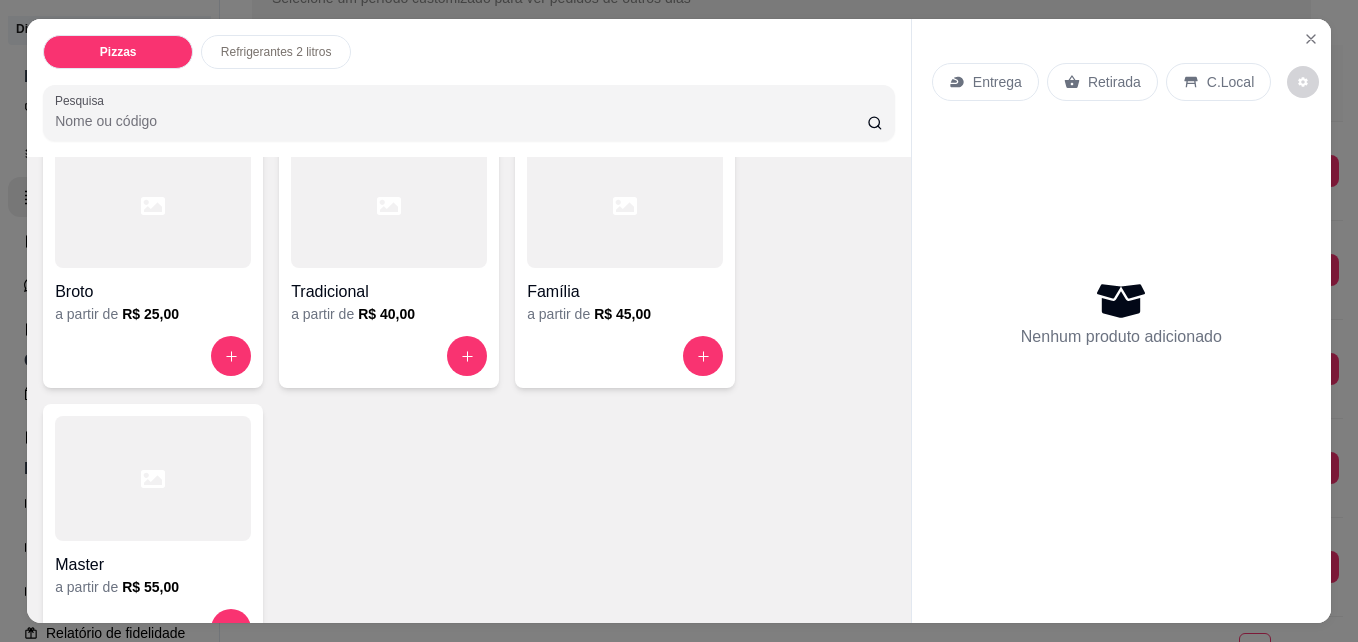 scroll, scrollTop: 157, scrollLeft: 0, axis: vertical 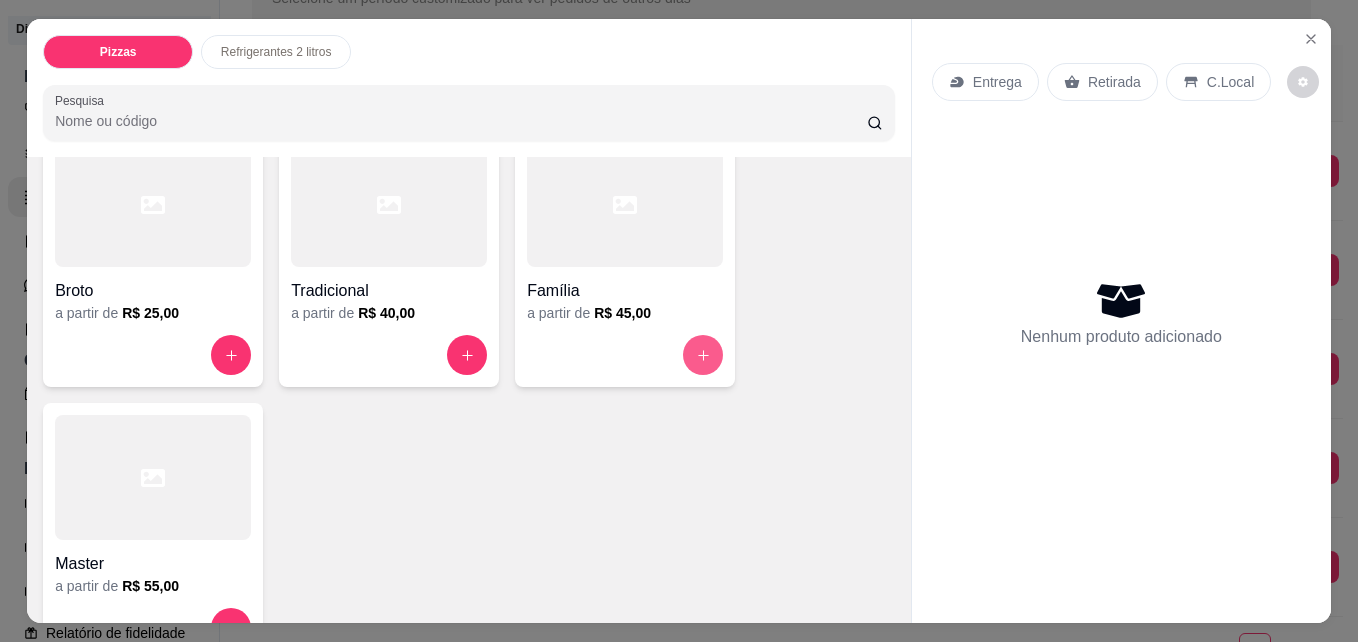click at bounding box center [703, 355] 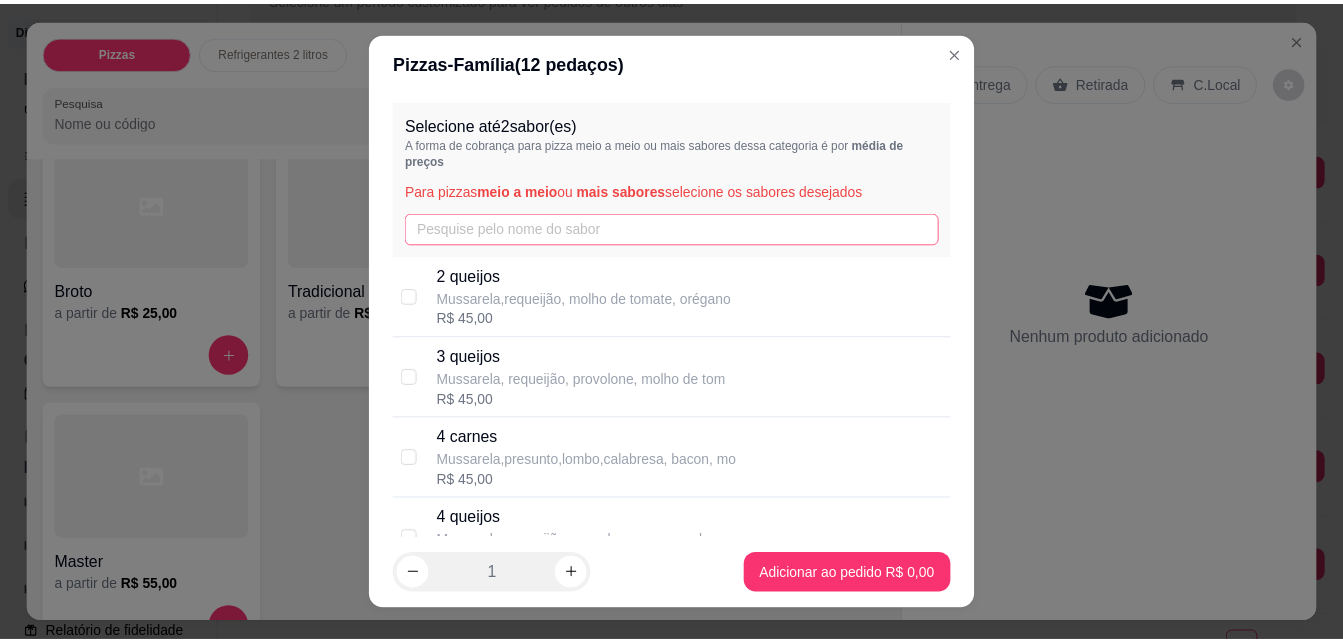 scroll, scrollTop: 32, scrollLeft: 0, axis: vertical 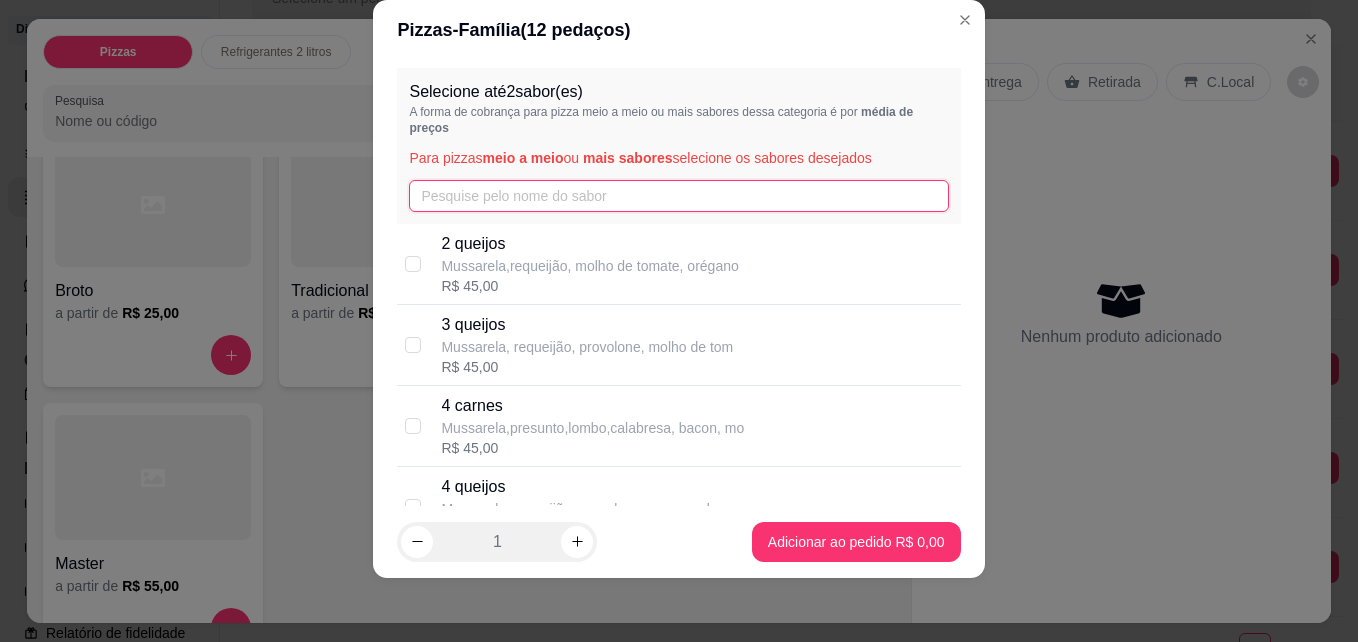 click at bounding box center (678, 196) 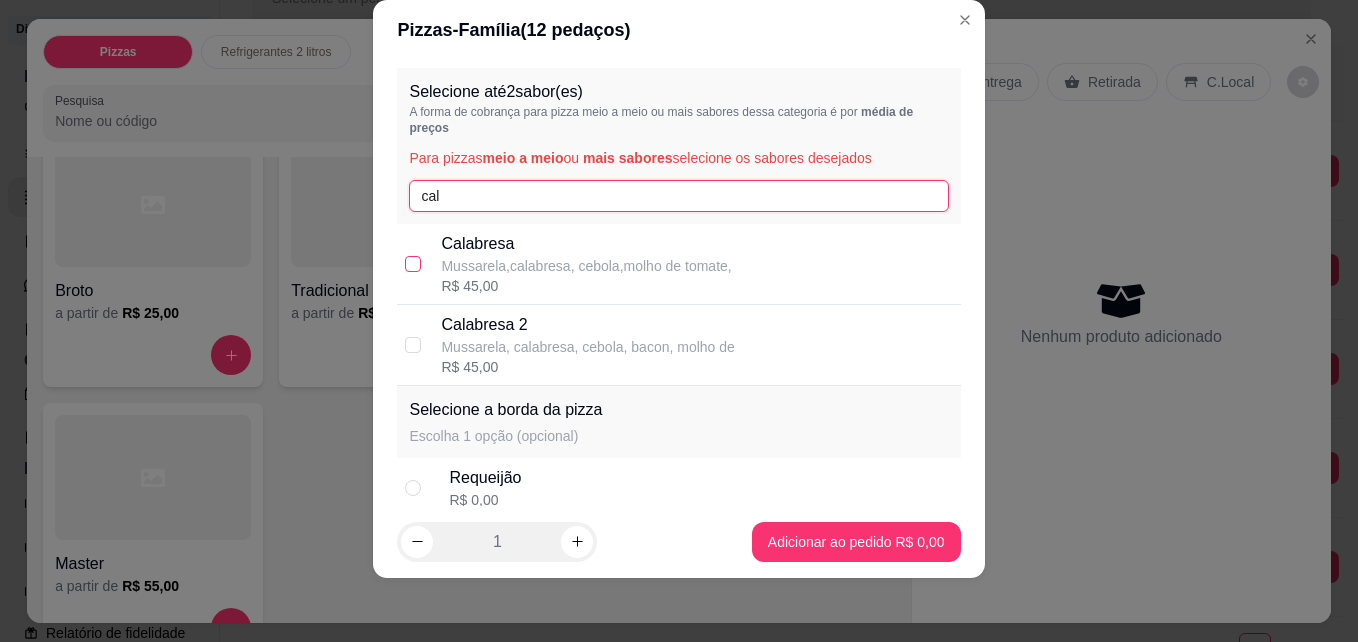 type on "cal" 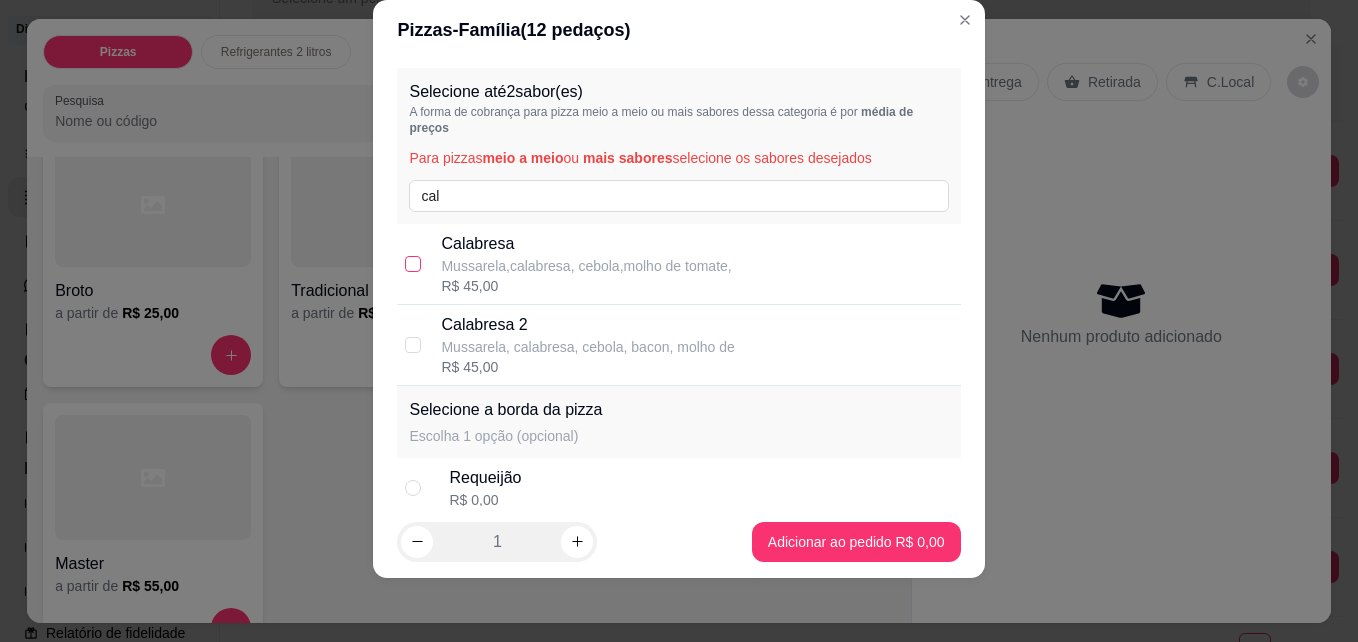 click at bounding box center [413, 264] 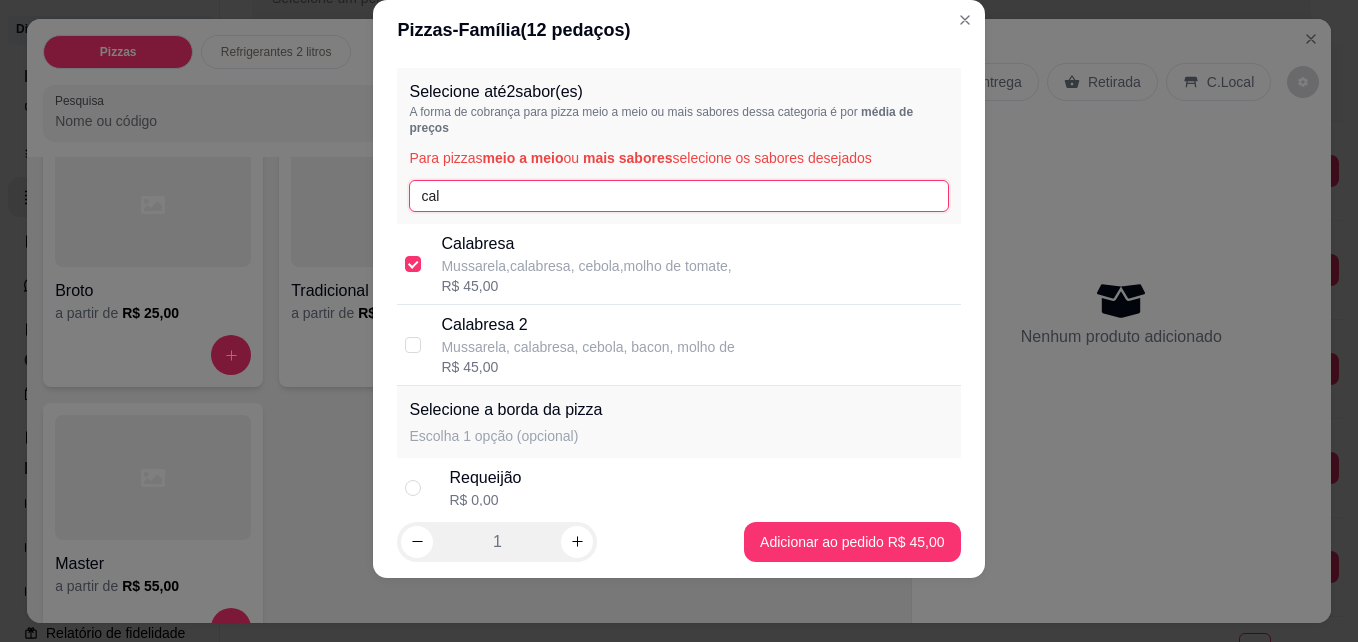 click on "cal" at bounding box center [678, 196] 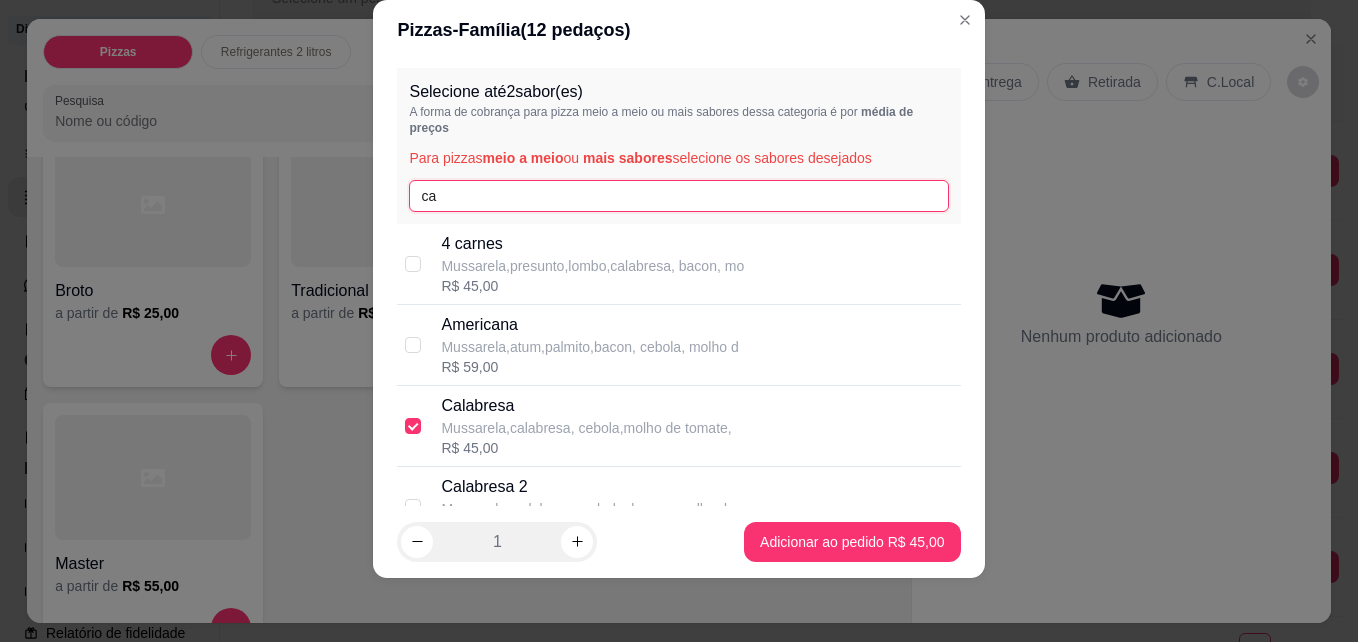 type on "c" 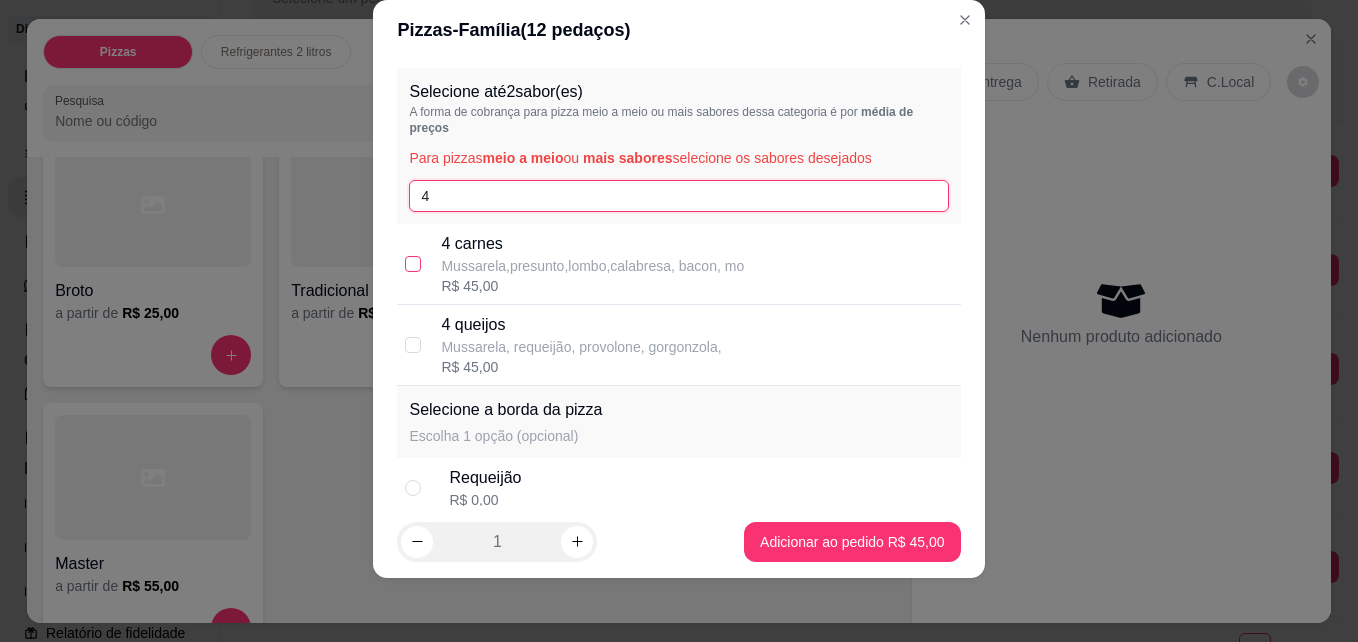 type on "4" 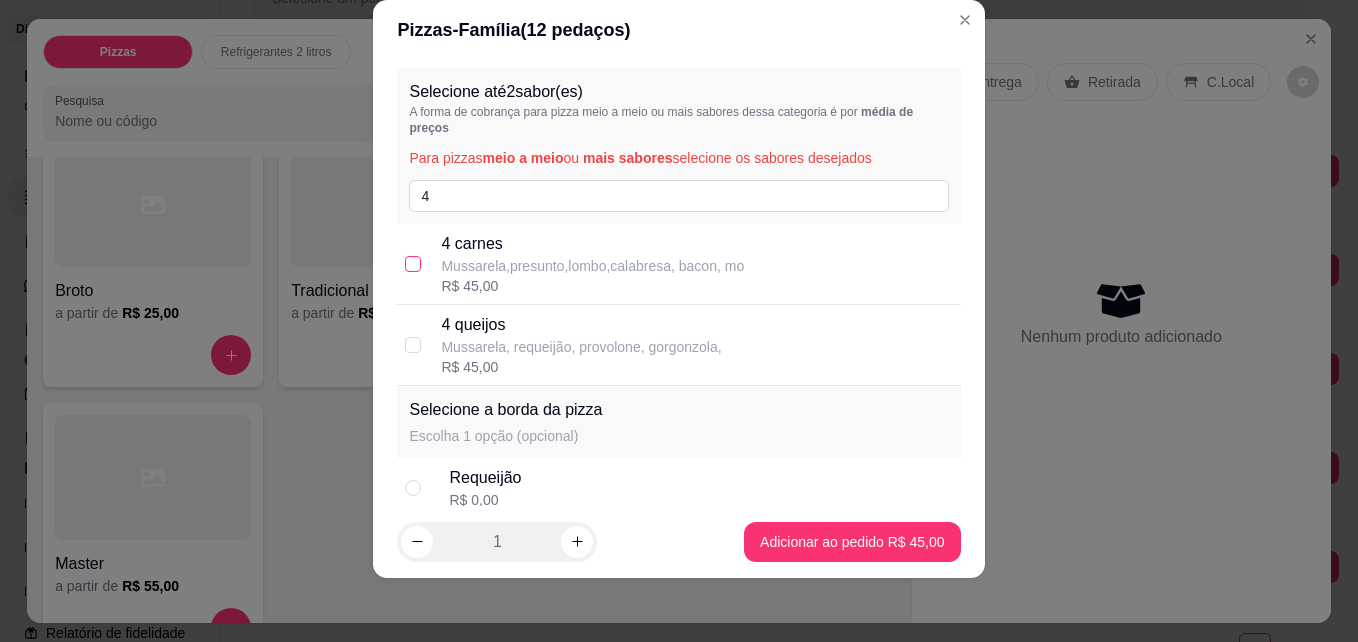 click at bounding box center [413, 264] 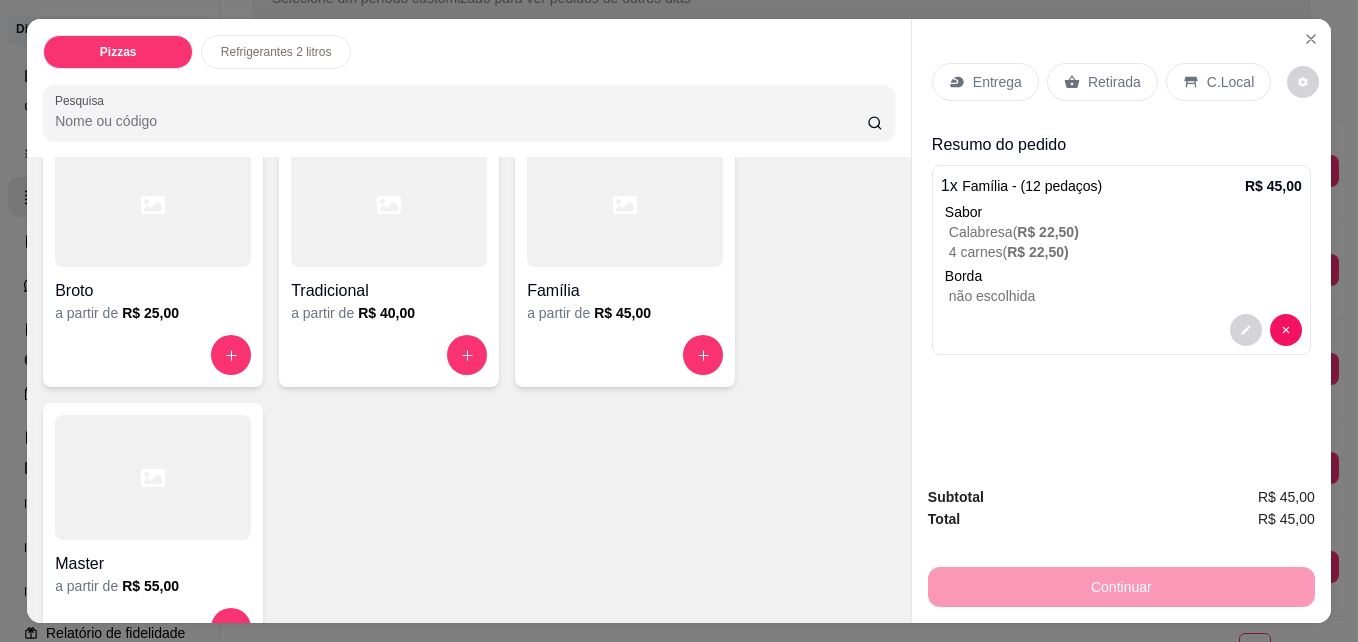 click 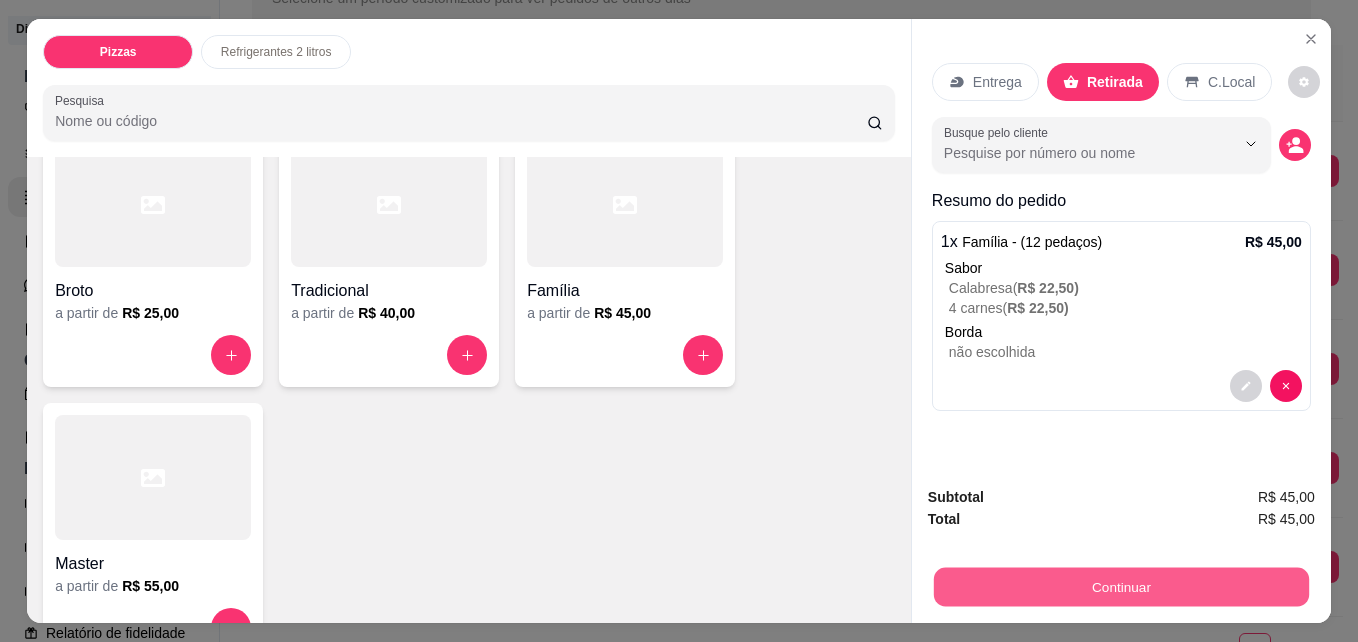 click on "Continuar" at bounding box center [1121, 586] 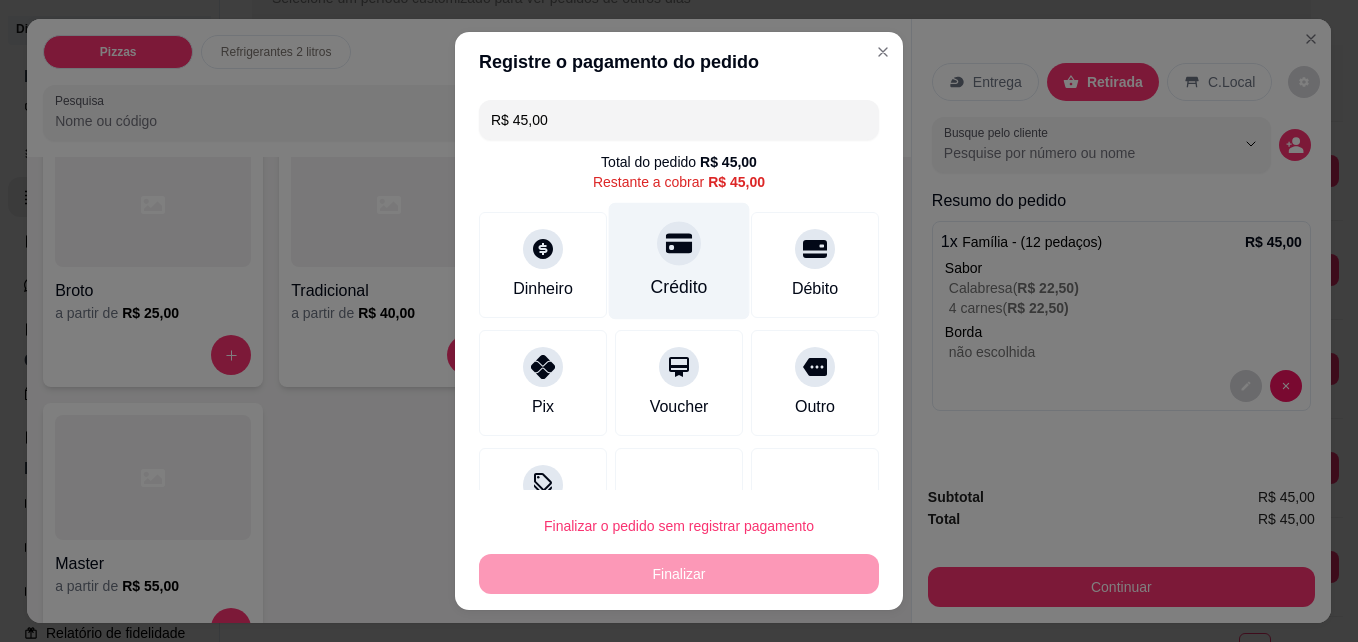 click on "Crédito" at bounding box center [679, 261] 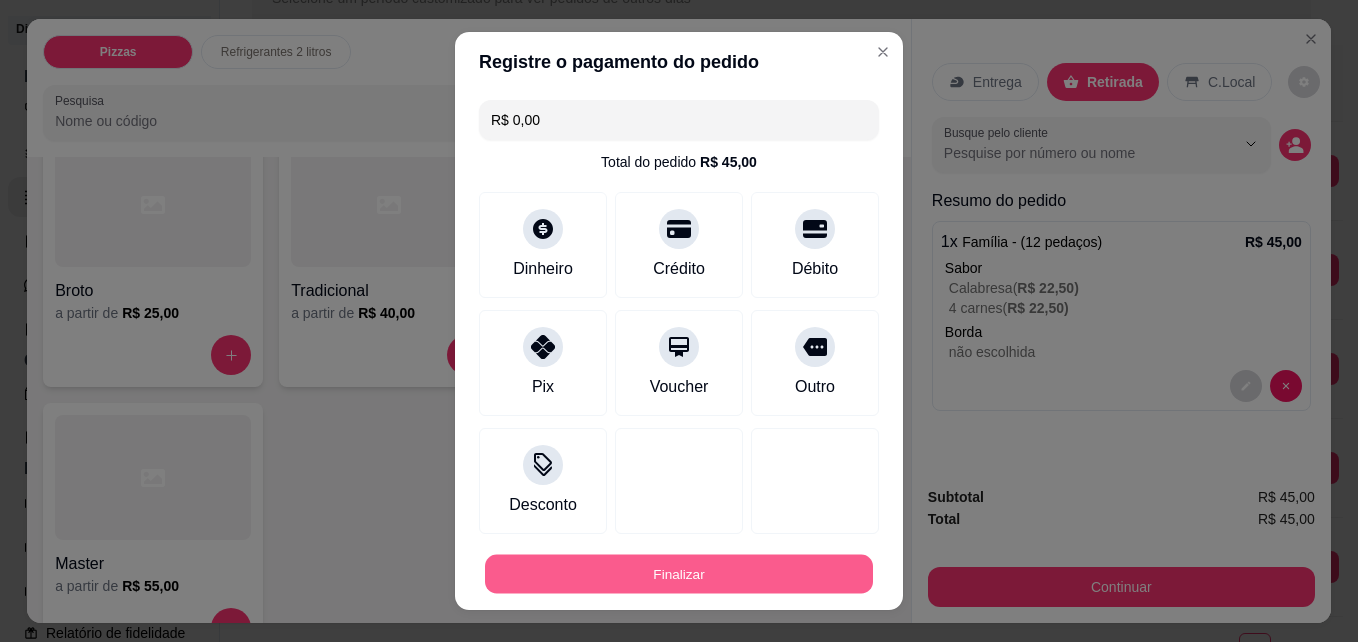 click on "Finalizar" at bounding box center [679, 574] 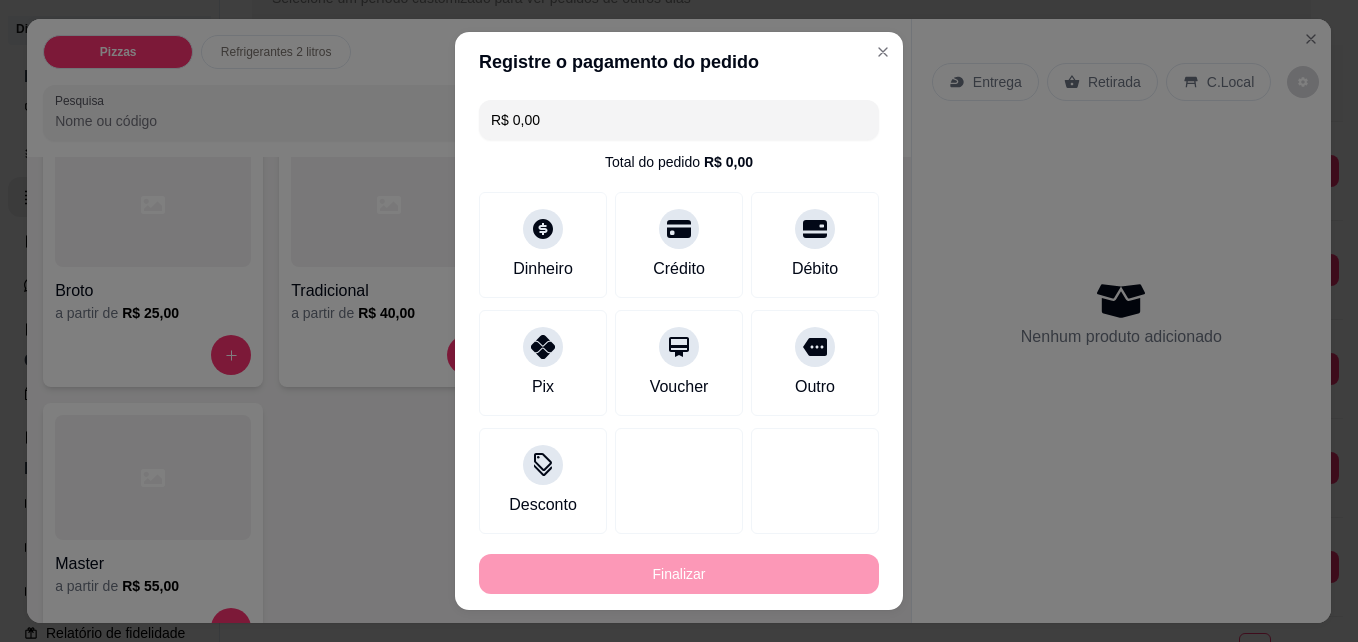 type on "-R$ 45,00" 